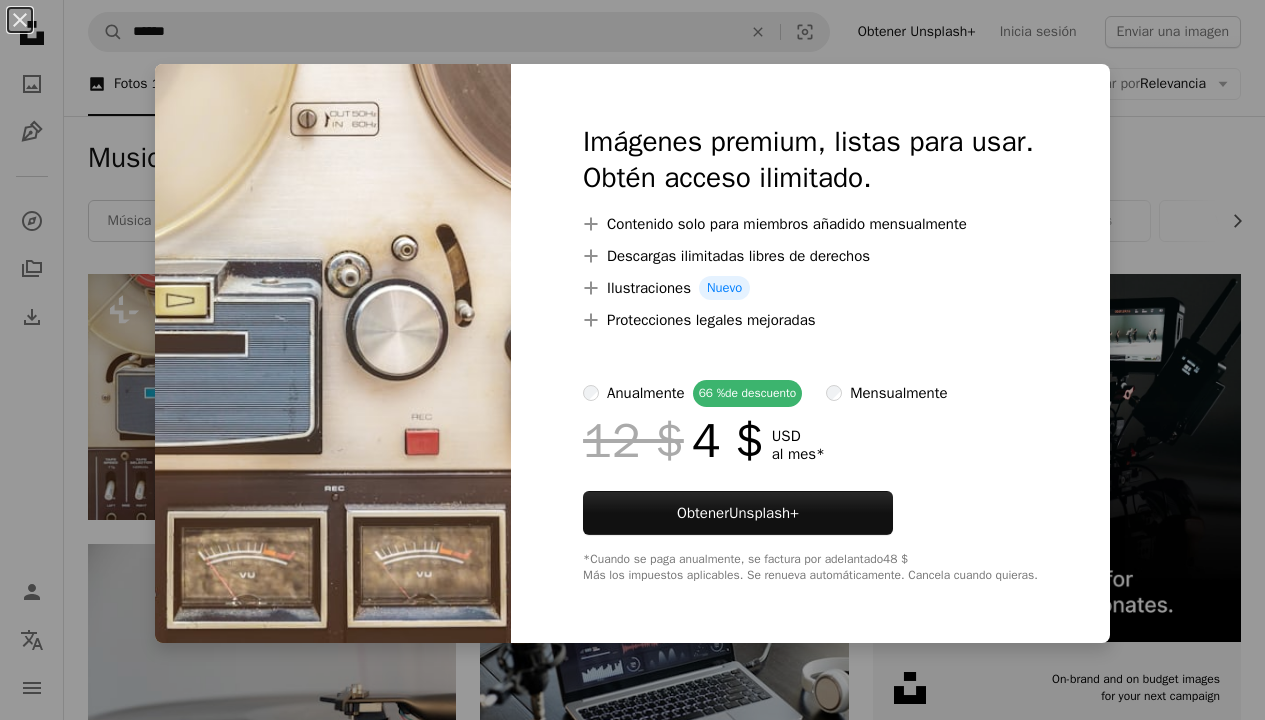 scroll, scrollTop: 0, scrollLeft: 0, axis: both 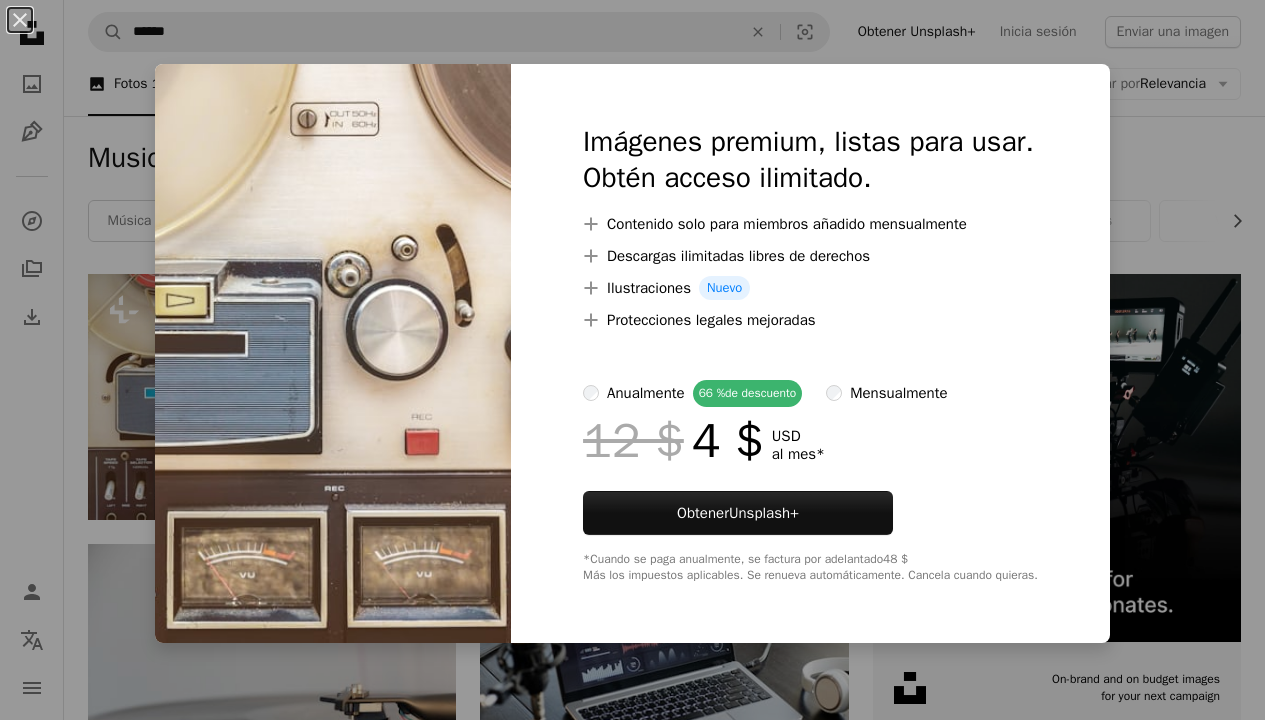 click on "An X shape Imágenes premium, listas para usar. Obtén acceso ilimitado. A plus sign Contenido solo para miembros añadido mensualmente A plus sign Descargas ilimitadas libres de derechos A plus sign Ilustraciones  Nuevo A plus sign Protecciones legales mejoradas anualmente 66 %  de descuento mensualmente 12 $   4 $ USD al mes * Obtener  Unsplash+ *Cuando se paga anualmente, se factura por adelantado  48 $ Más los impuestos aplicables. Se renueva automáticamente. Cancela cuando quieras." at bounding box center (632, 360) 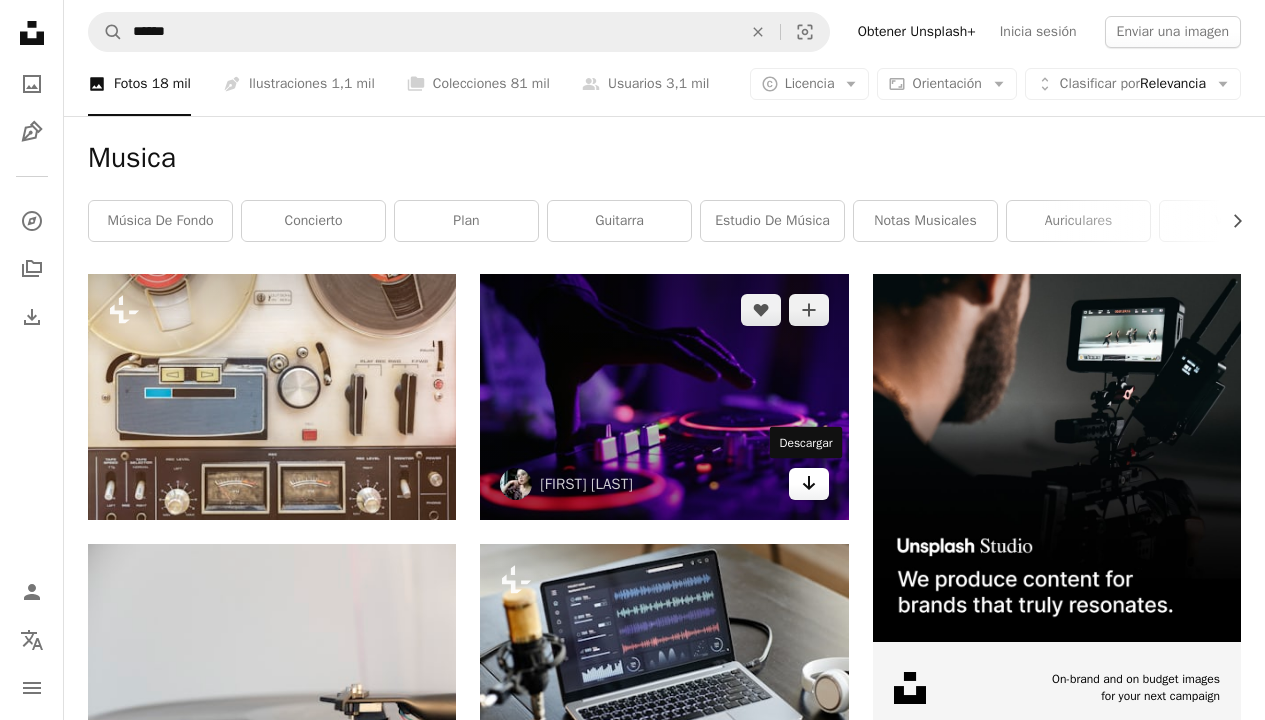 click on "Arrow pointing down" 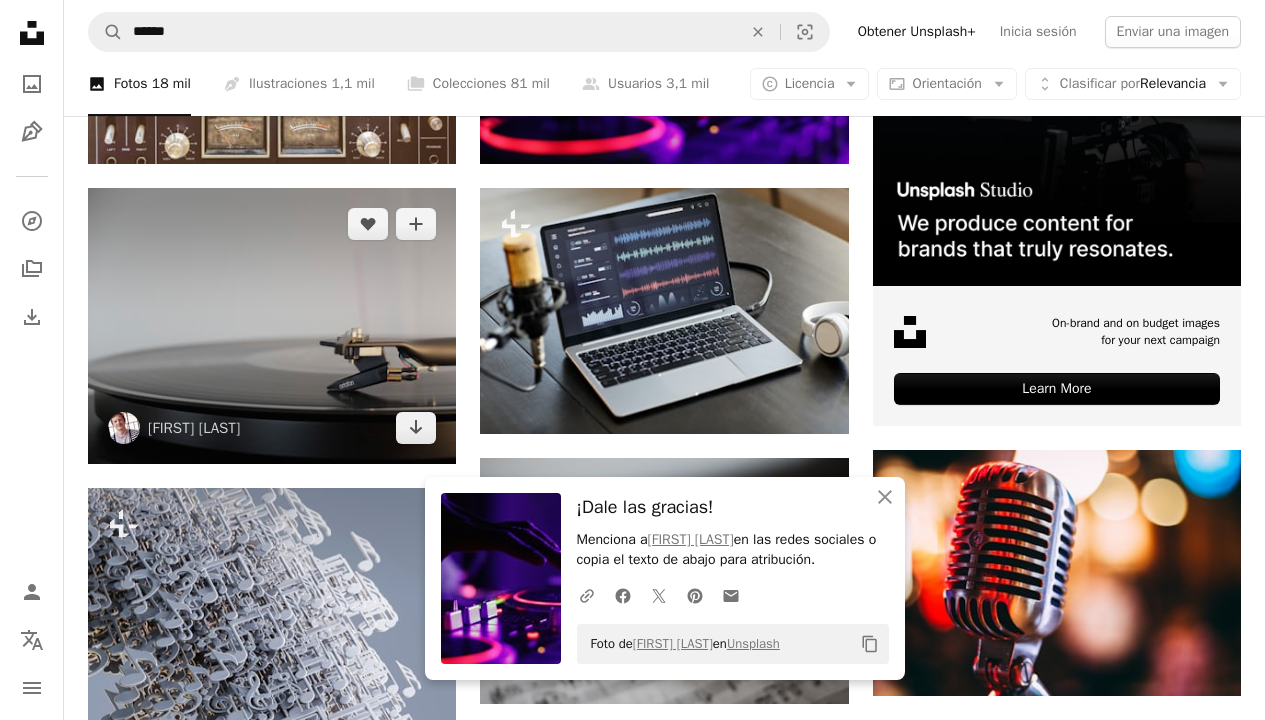 scroll, scrollTop: 435, scrollLeft: 0, axis: vertical 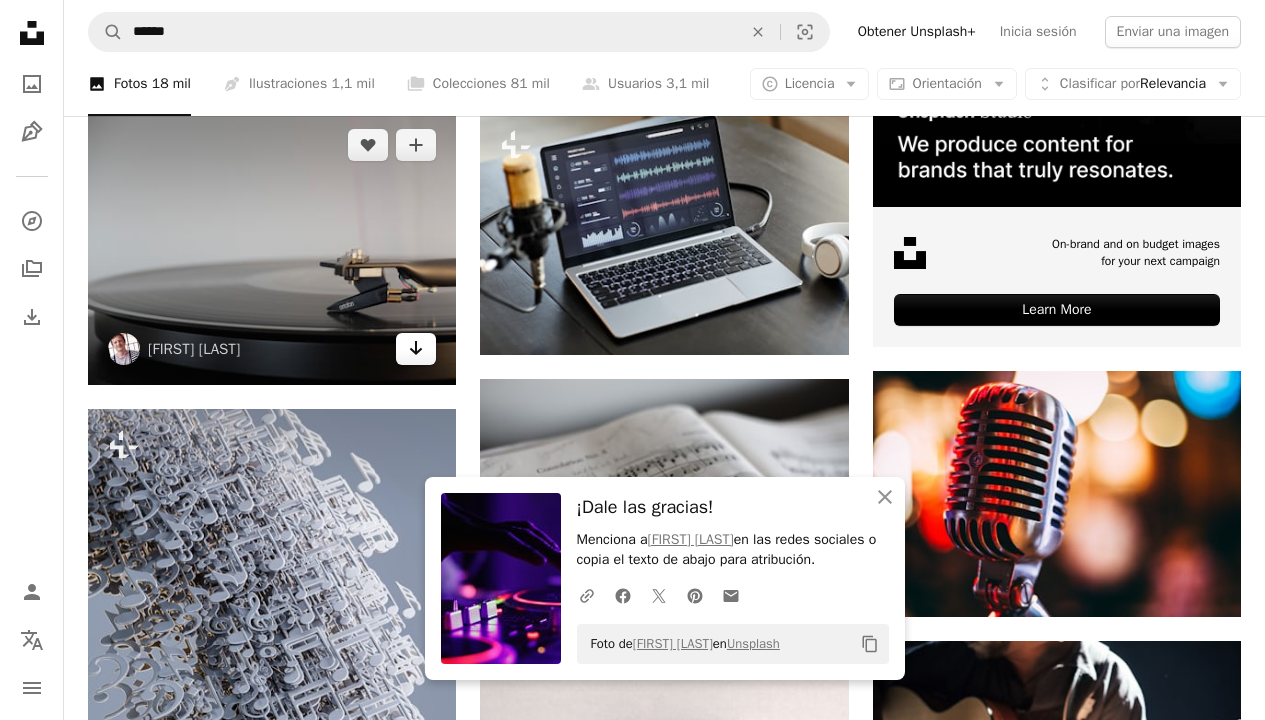click 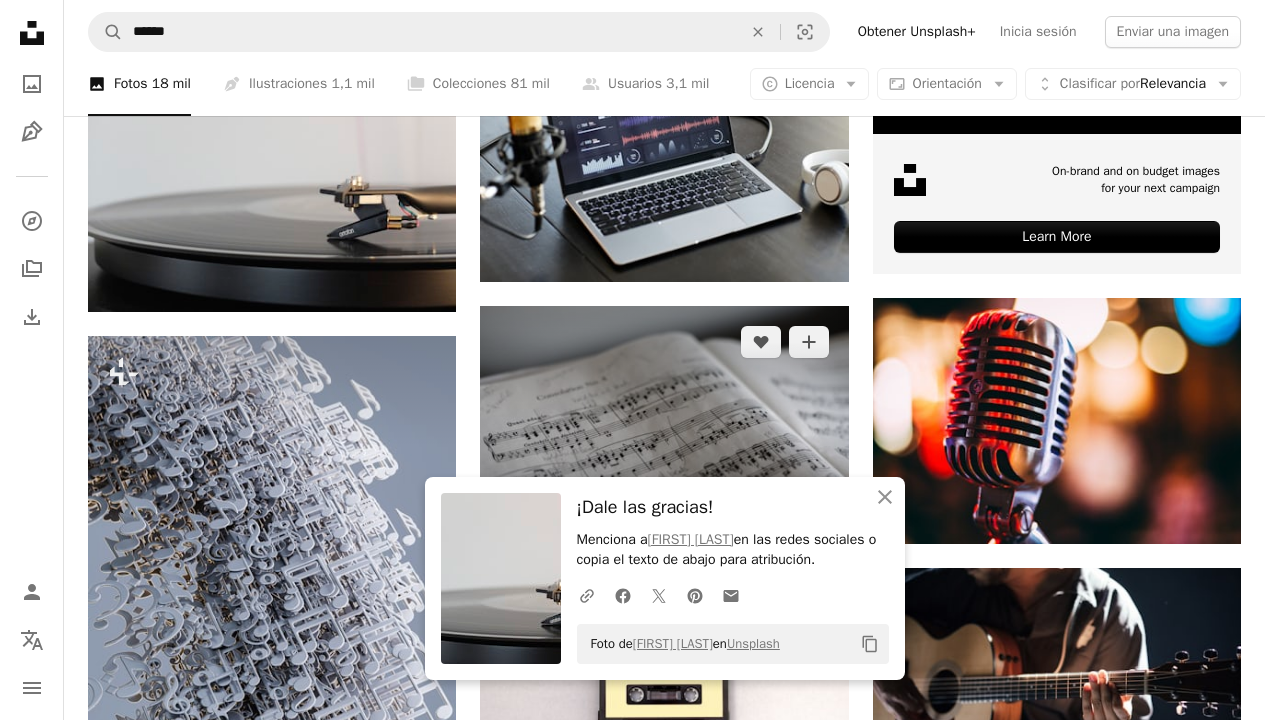 scroll, scrollTop: 585, scrollLeft: 0, axis: vertical 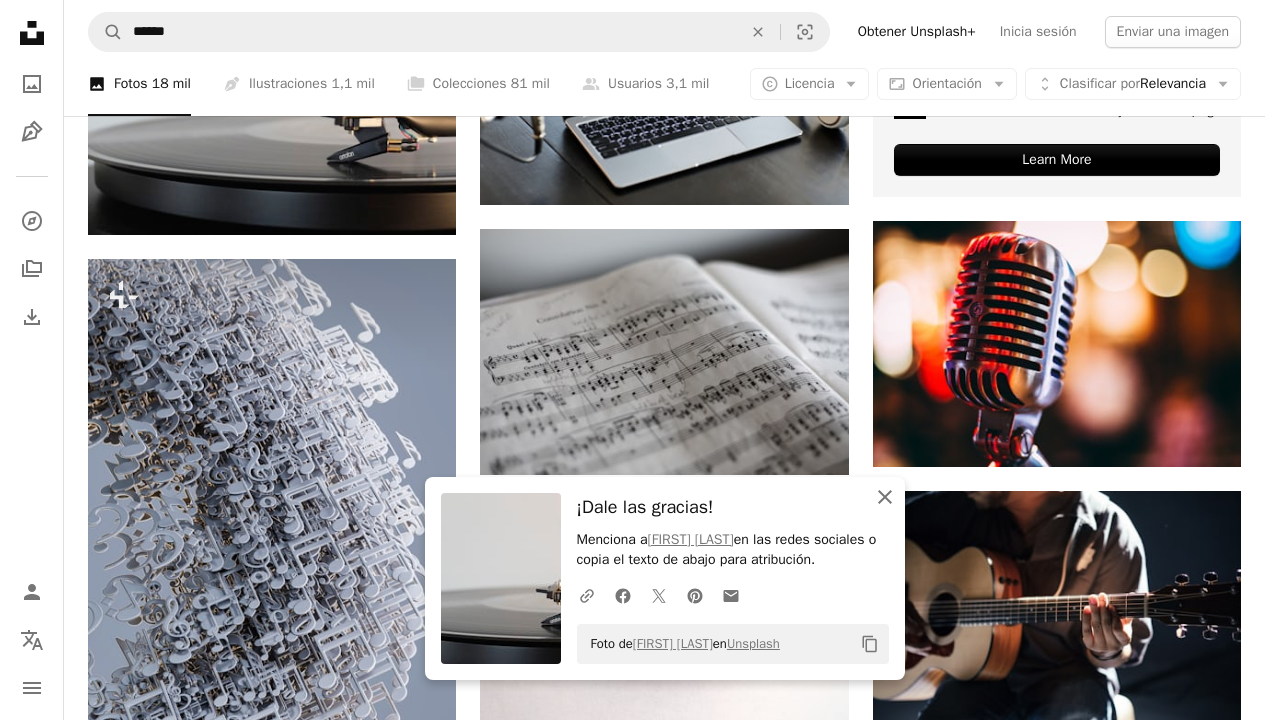 click on "An X shape" 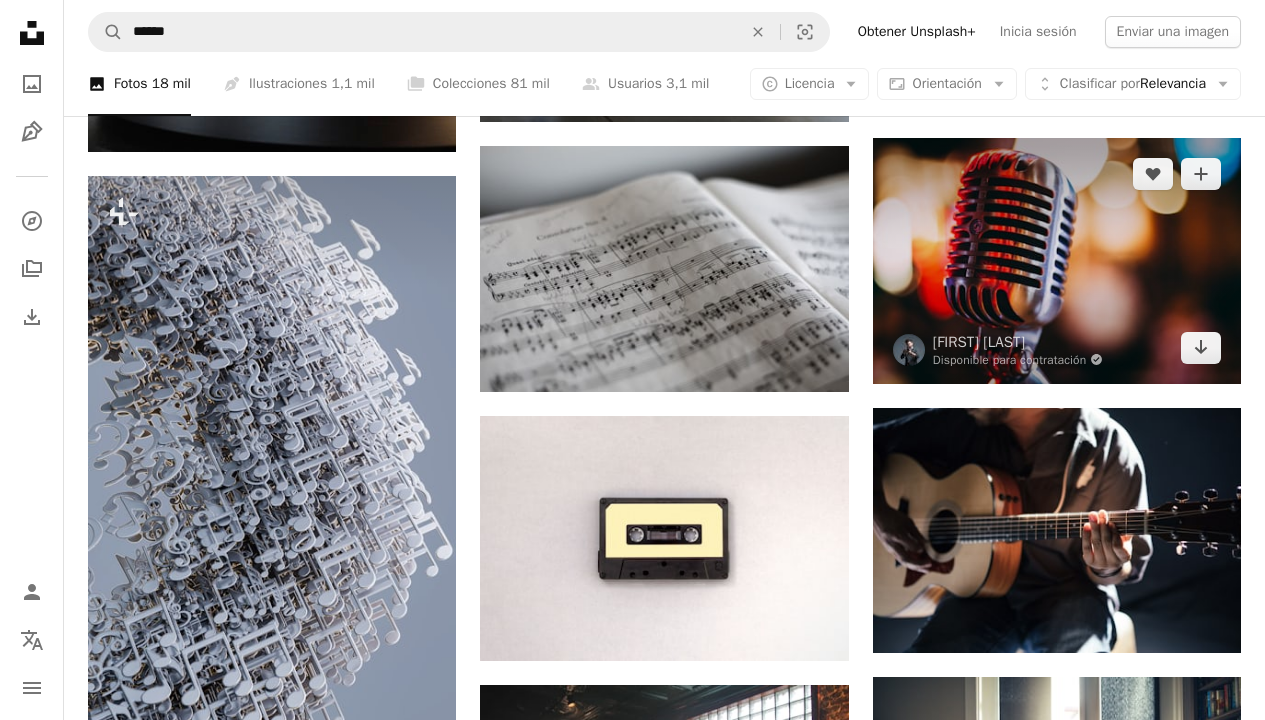 scroll, scrollTop: 664, scrollLeft: 0, axis: vertical 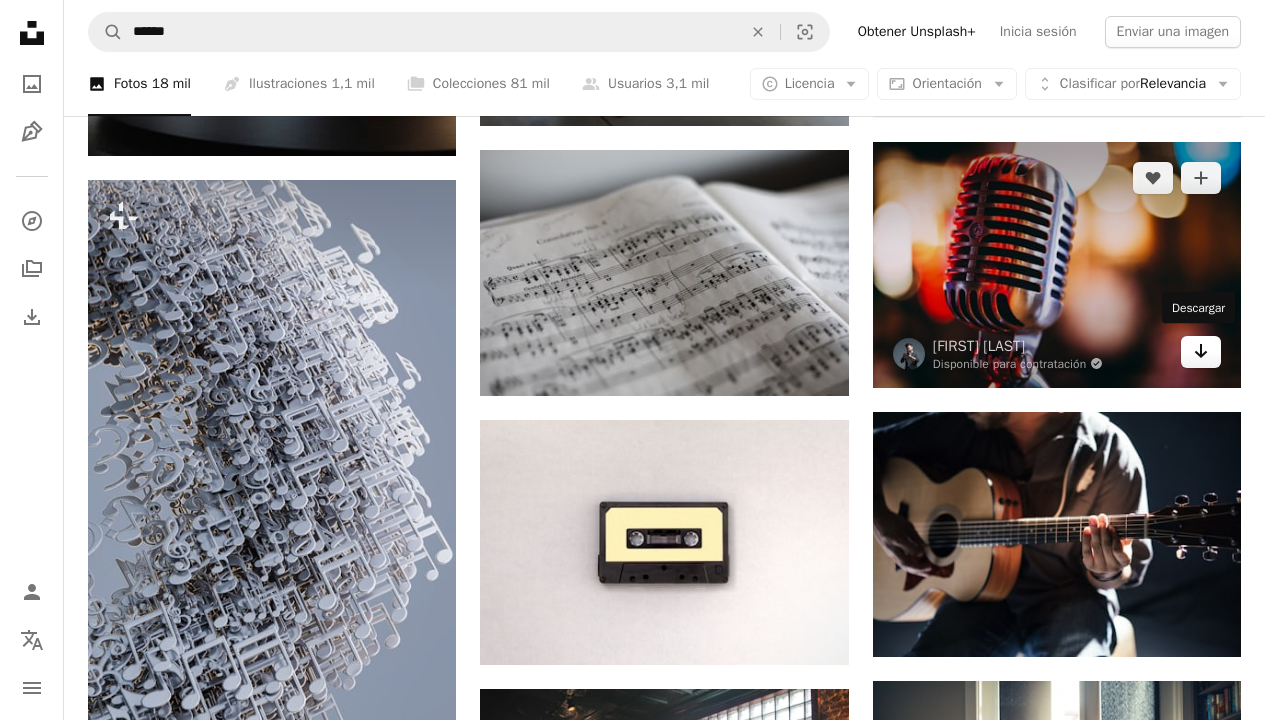 click on "Arrow pointing down" 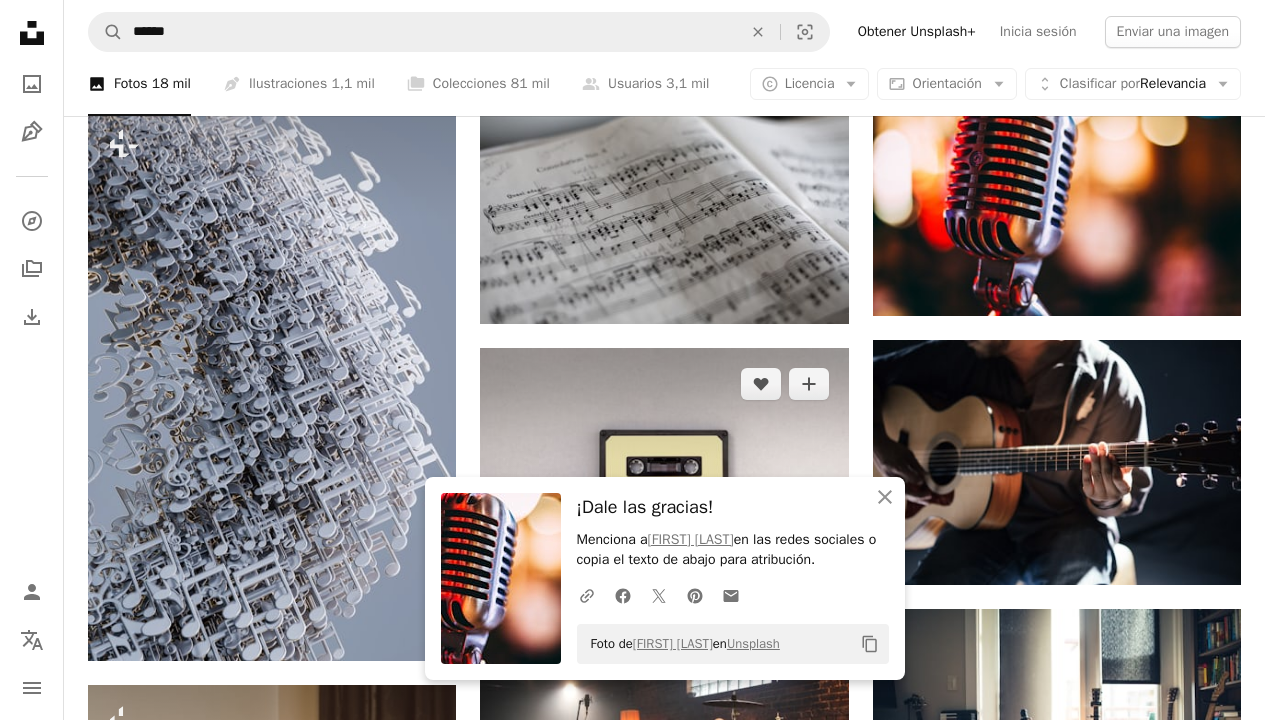 scroll, scrollTop: 1064, scrollLeft: 0, axis: vertical 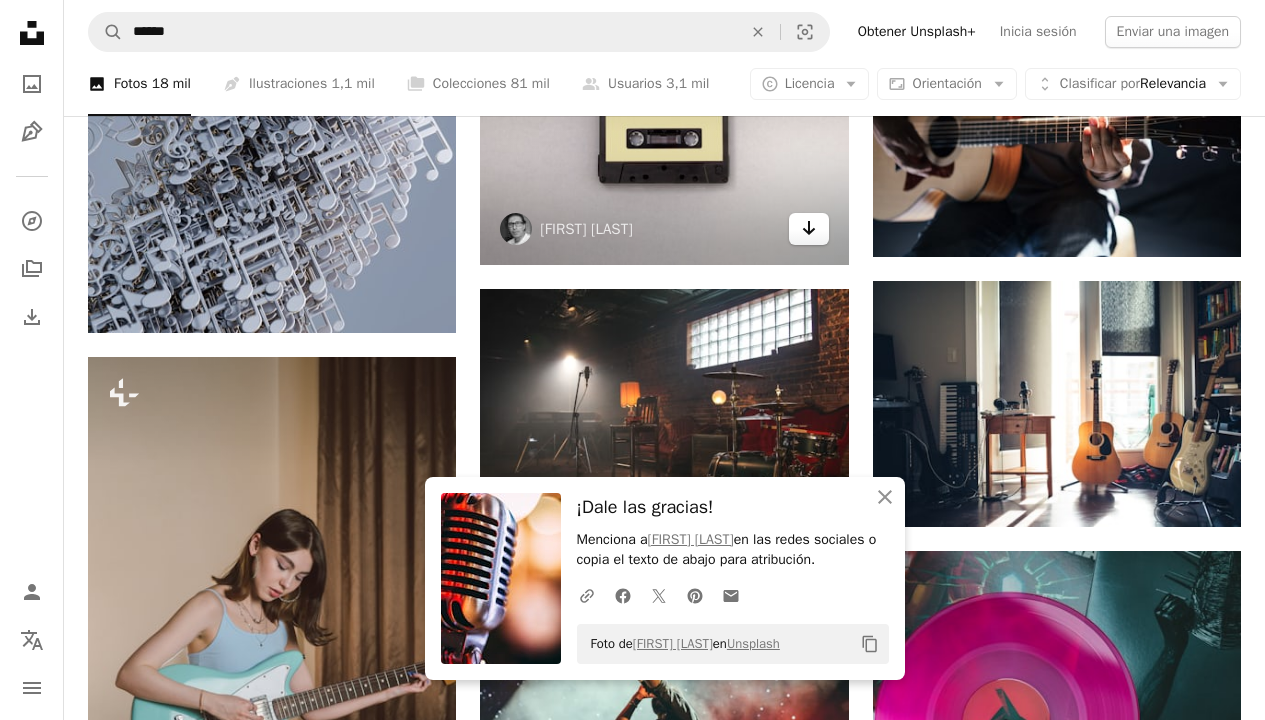 click on "Arrow pointing down" at bounding box center [809, 229] 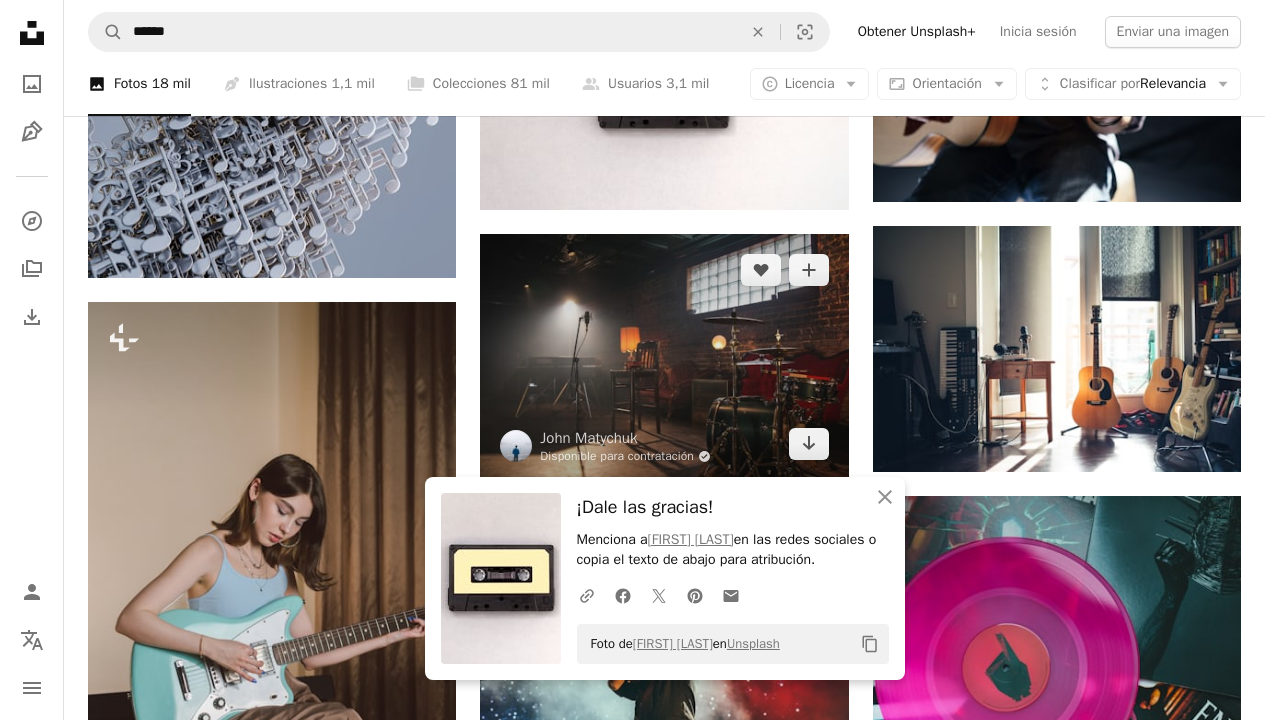 scroll, scrollTop: 1180, scrollLeft: 0, axis: vertical 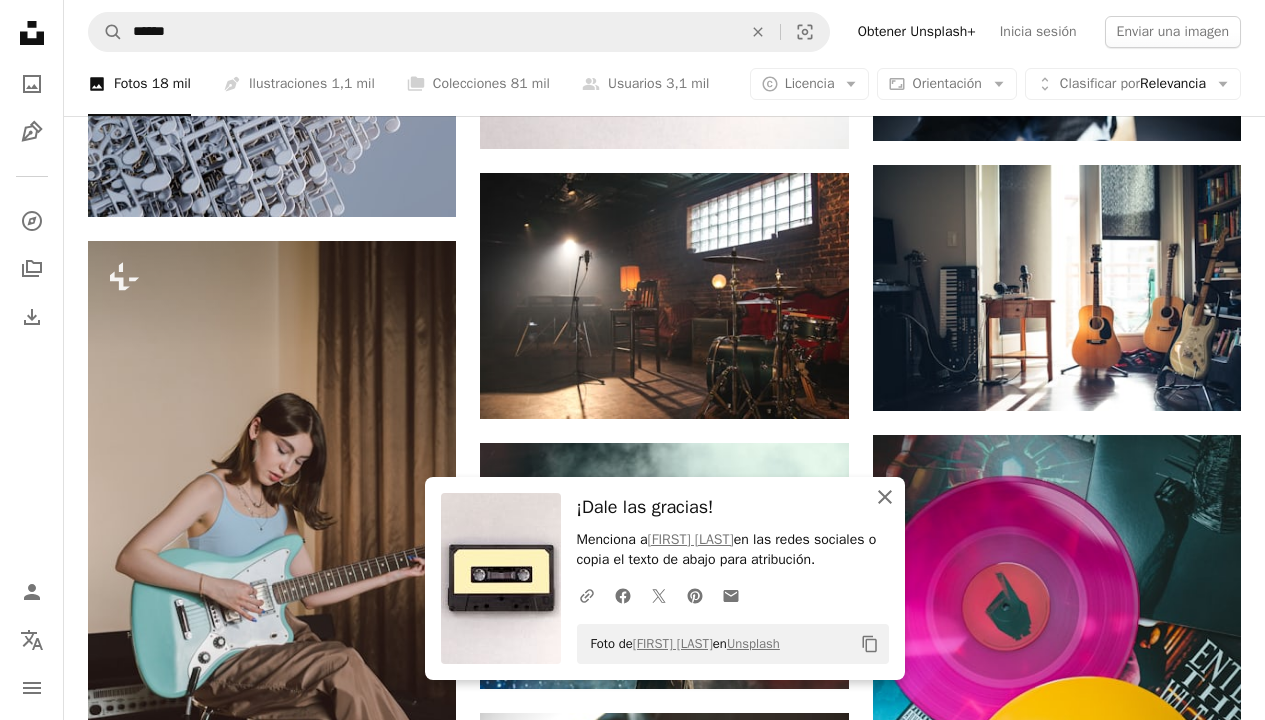 click on "An X shape" 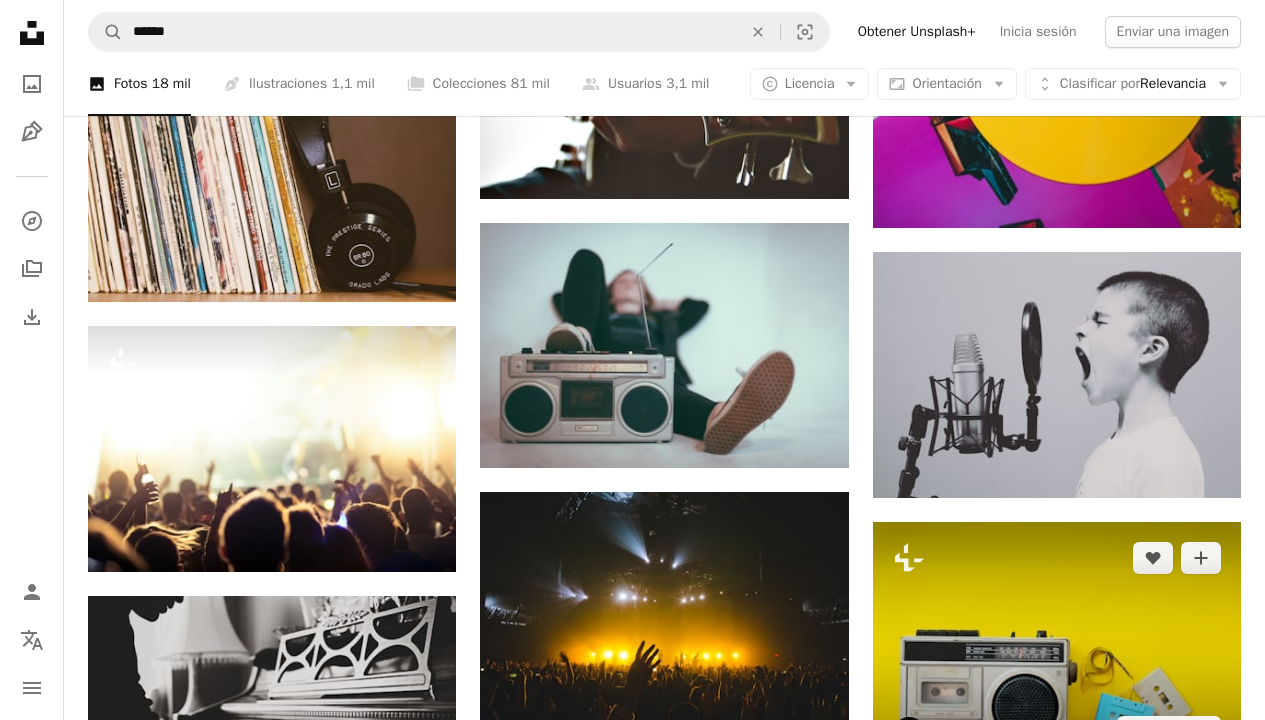 scroll, scrollTop: 2190, scrollLeft: 0, axis: vertical 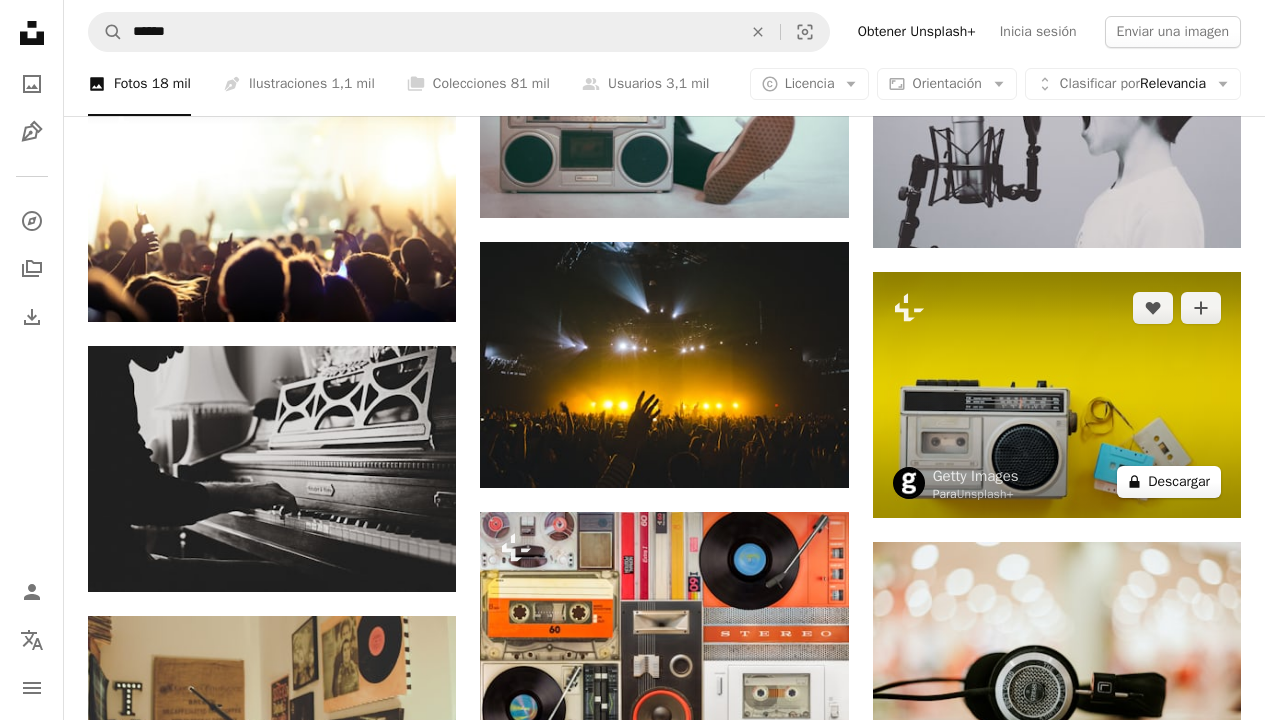 click on "A lock   Descargar" at bounding box center (1169, 482) 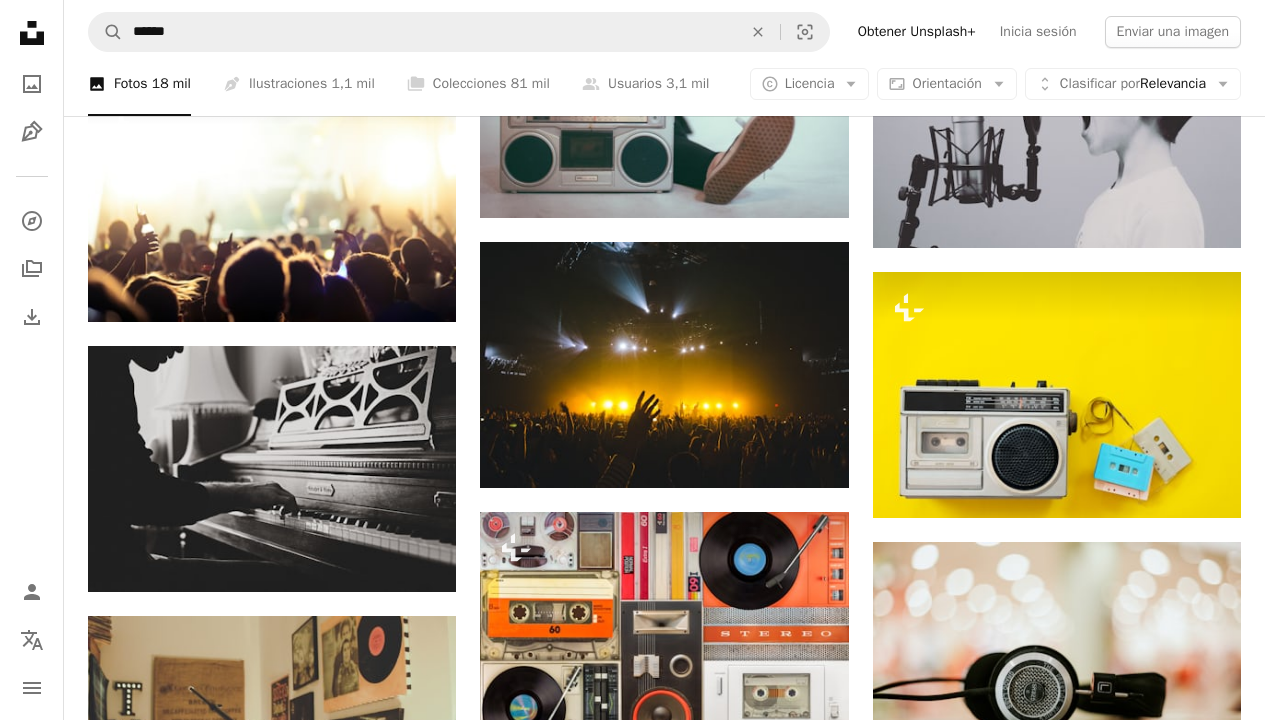 click on "An X shape Imágenes premium, listas para usar. Obtén acceso ilimitado. A plus sign Contenido solo para miembros añadido mensualmente A plus sign Descargas ilimitadas libres de derechos A plus sign Ilustraciones  Nuevo A plus sign Protecciones legales mejoradas anualmente 66 %  de descuento mensualmente 12 $   4 $ USD al mes * Obtener  Unsplash+ *Cuando se paga anualmente, se factura por adelantado  48 $ Más los impuestos aplicables. Se renueva automáticamente. Cancela cuando quieras." at bounding box center [632, 8334] 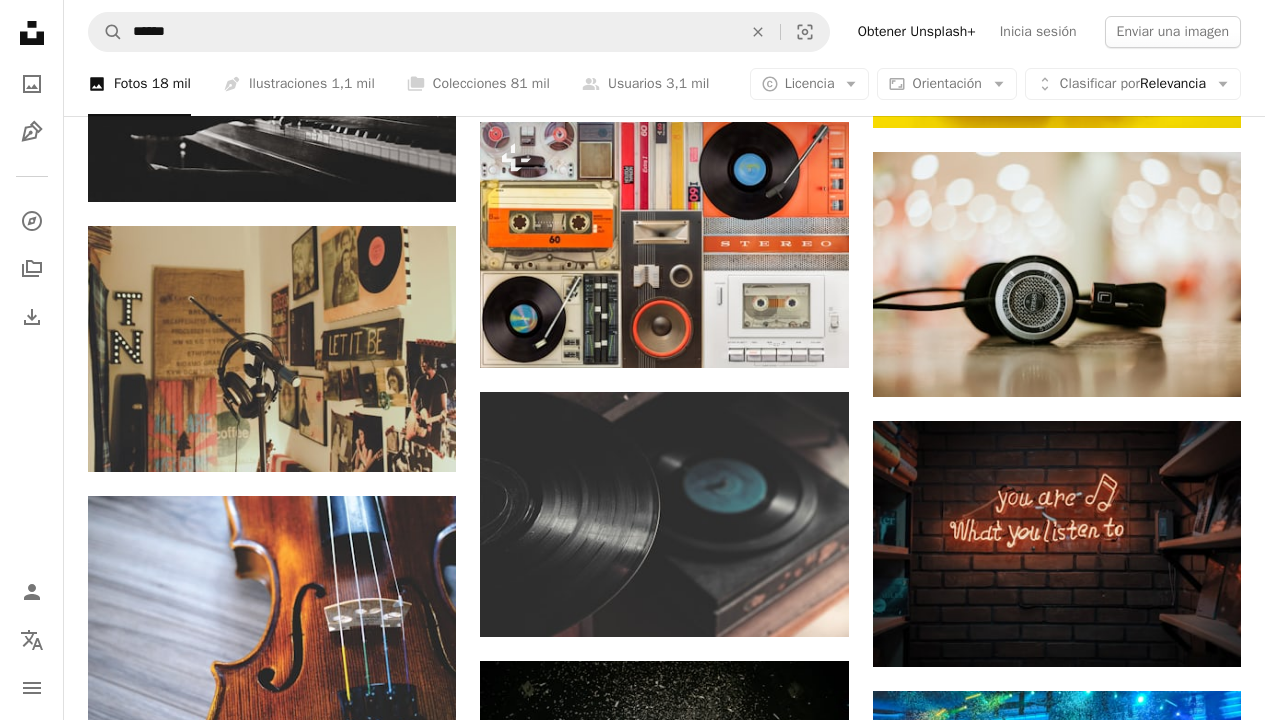 scroll, scrollTop: 2615, scrollLeft: 0, axis: vertical 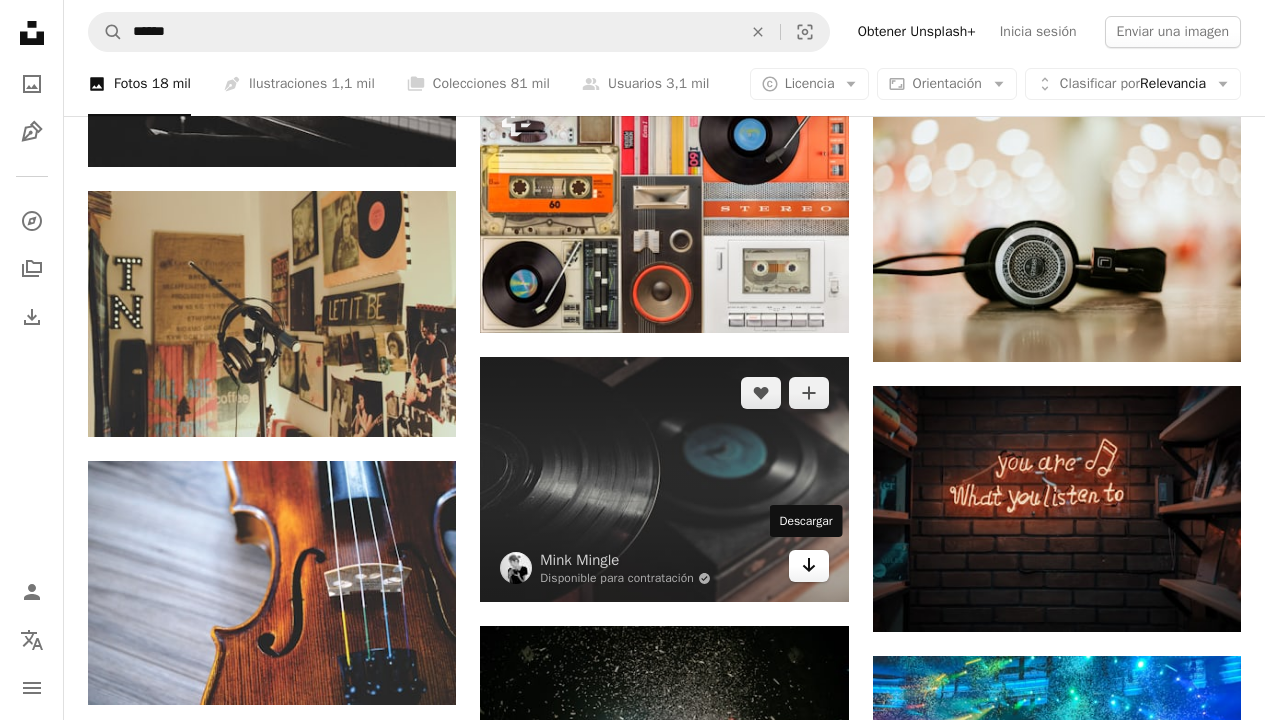 click on "Arrow pointing down" 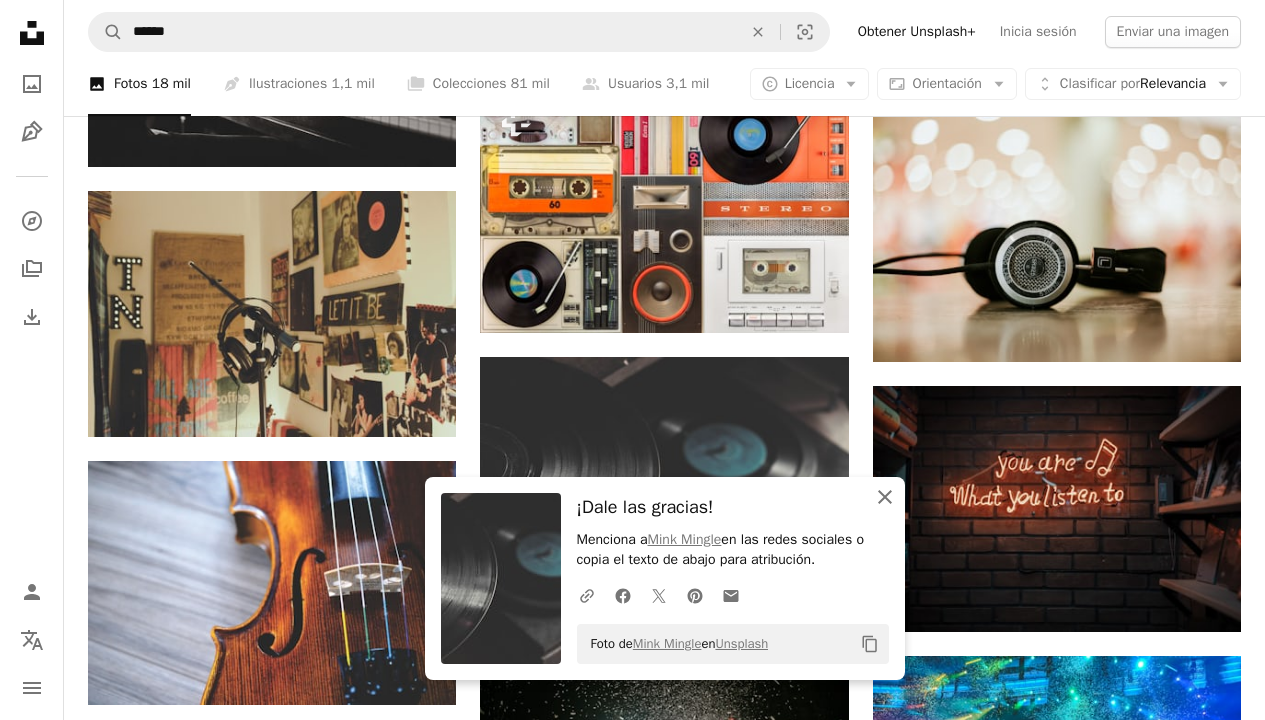 click 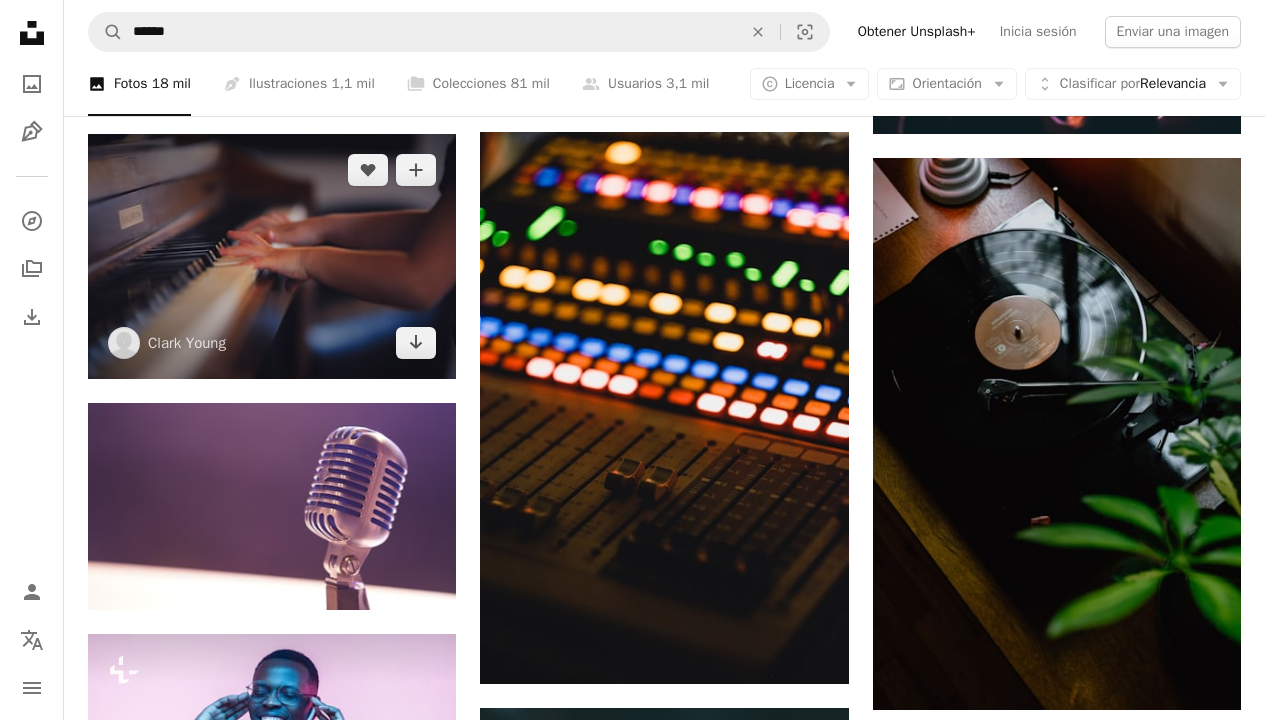 scroll, scrollTop: 4471, scrollLeft: 0, axis: vertical 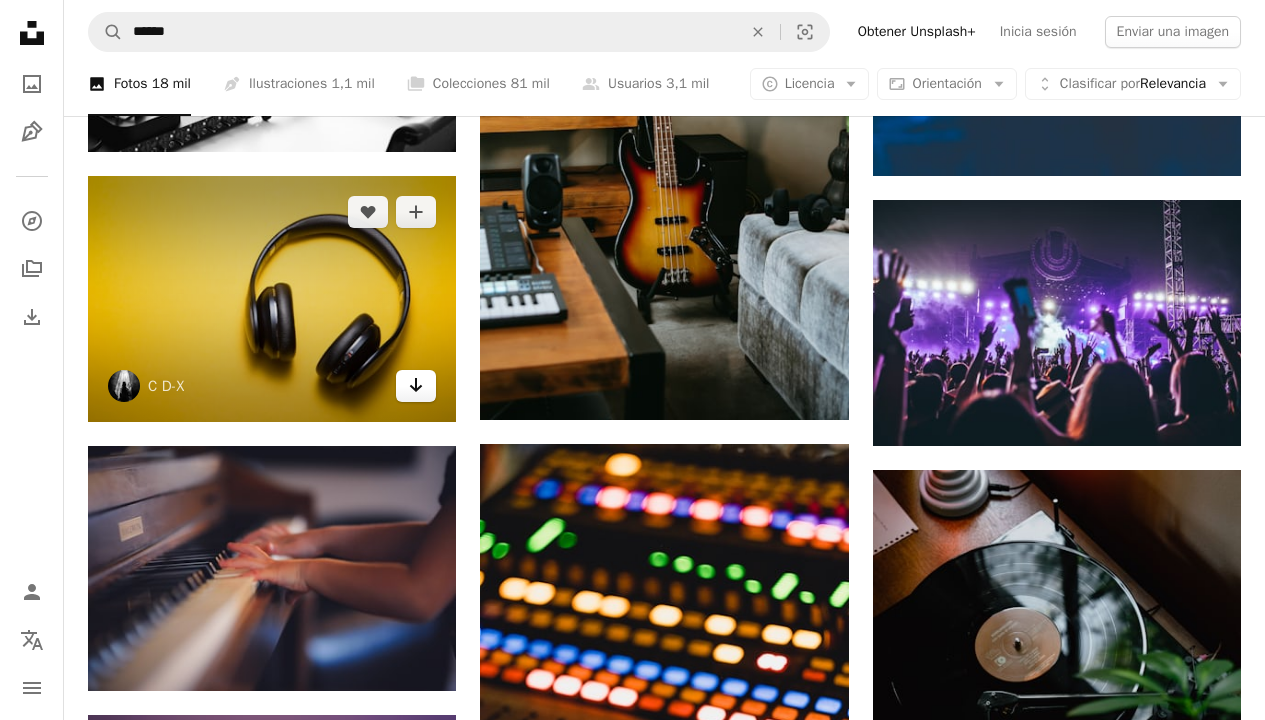 click on "Arrow pointing down" 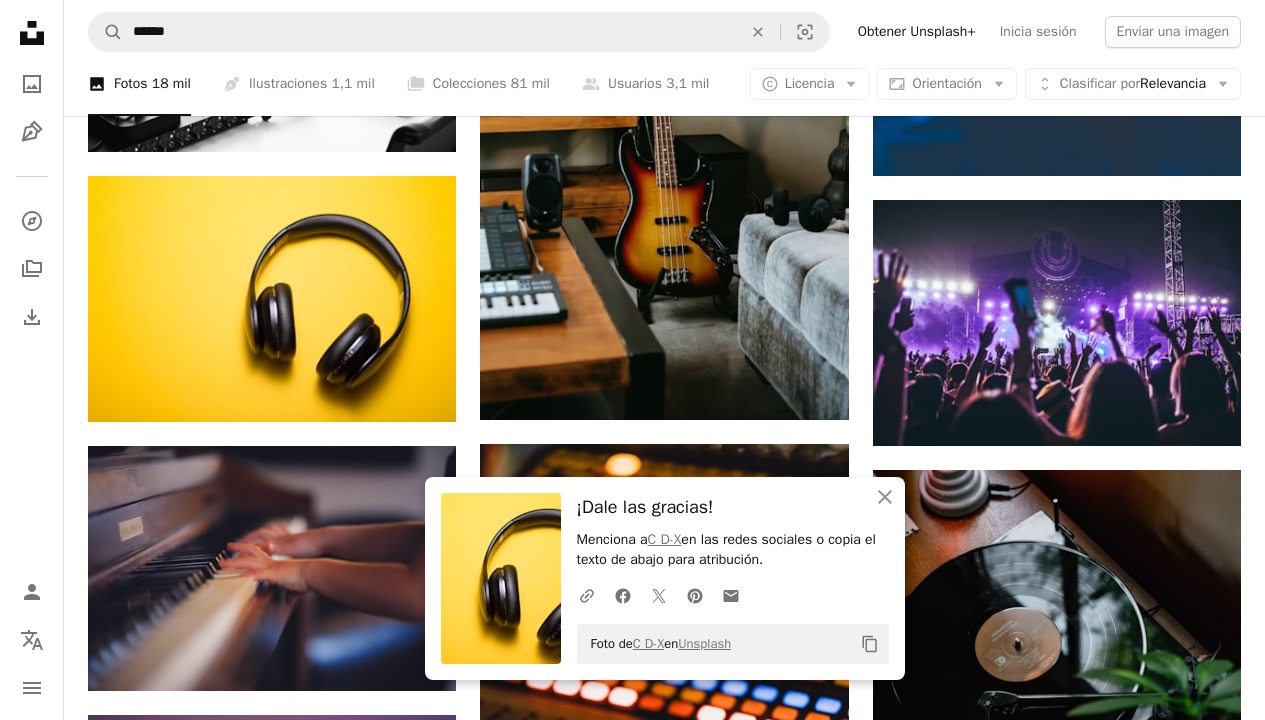 scroll, scrollTop: 5436, scrollLeft: 0, axis: vertical 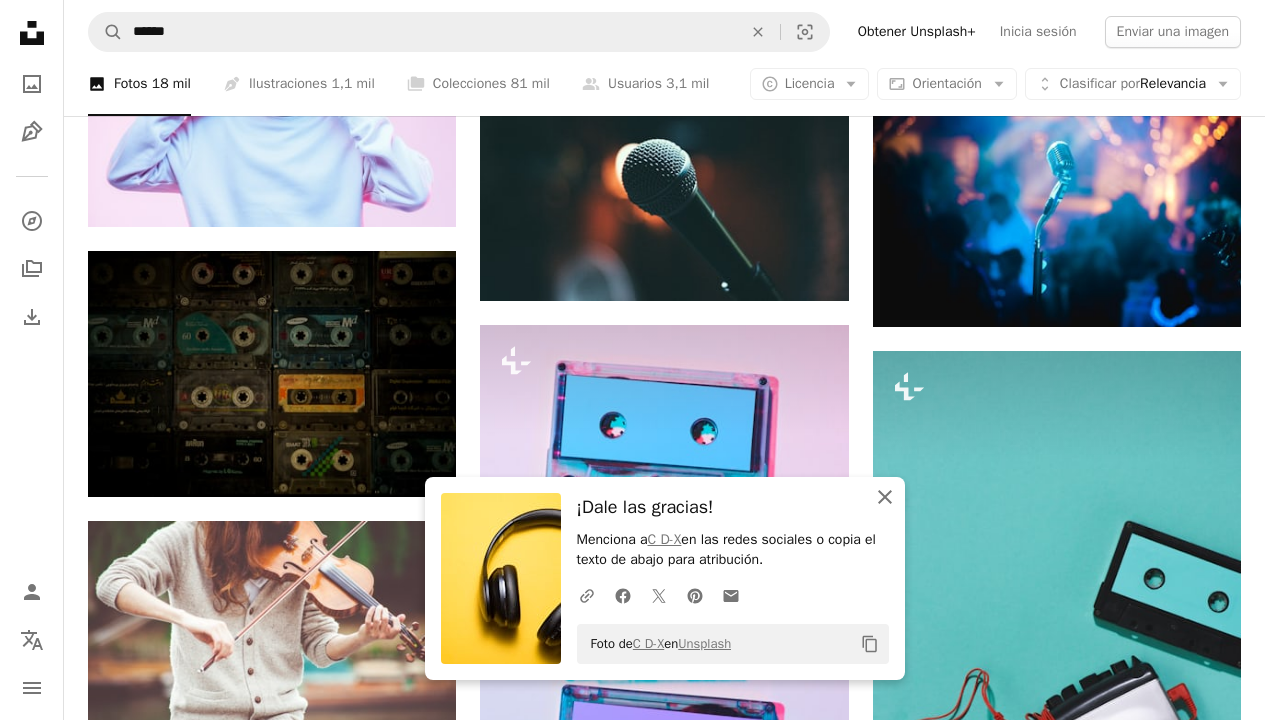 click on "An X shape" 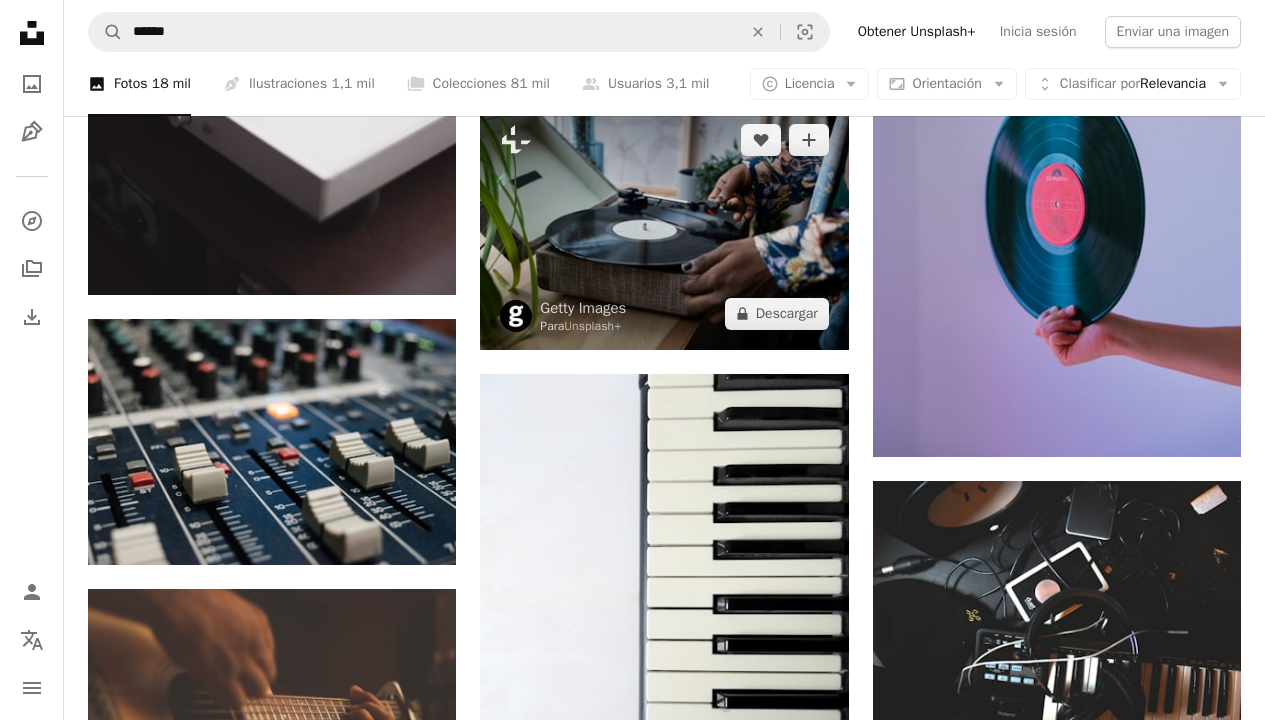 scroll, scrollTop: 6726, scrollLeft: 0, axis: vertical 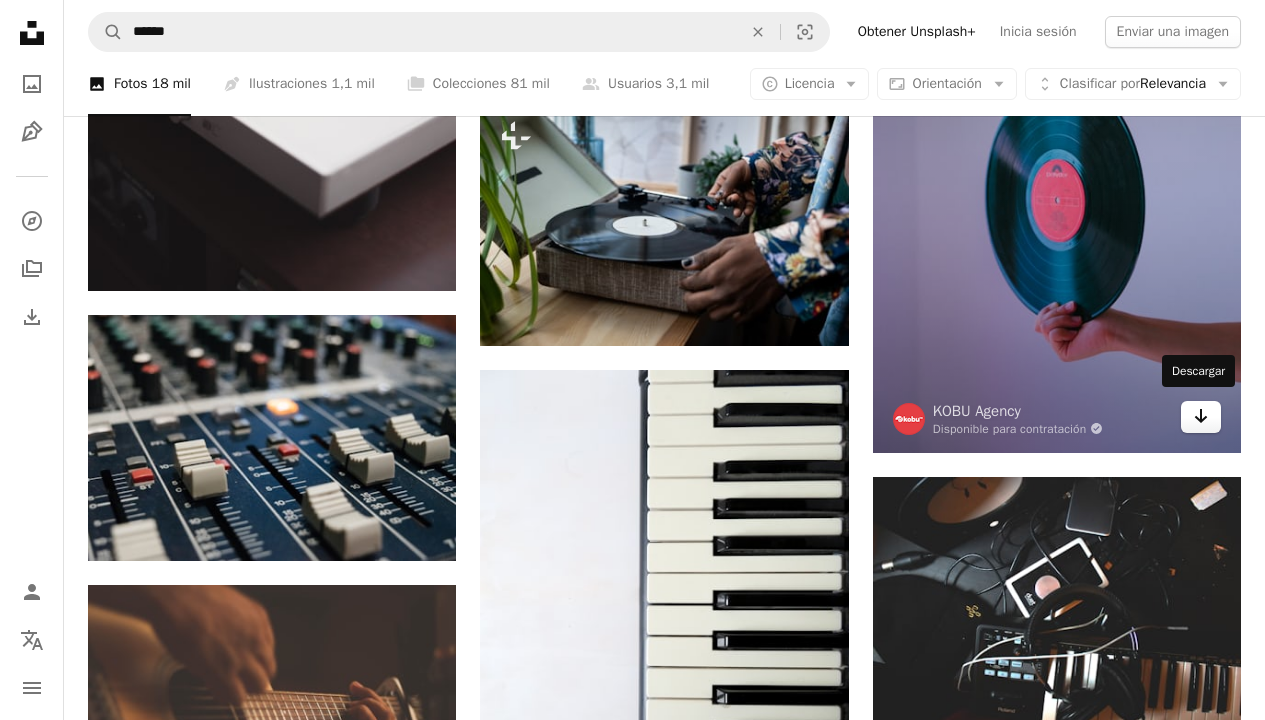 click on "Arrow pointing down" at bounding box center (1201, 417) 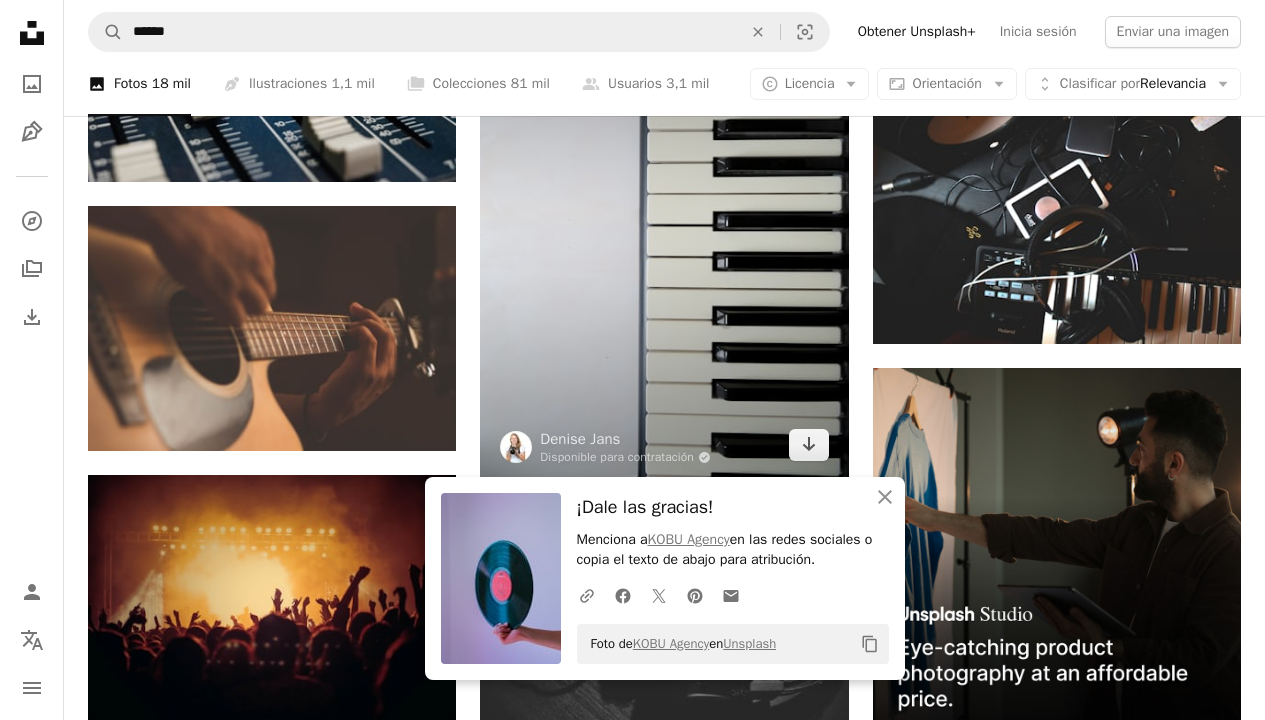 scroll, scrollTop: 7457, scrollLeft: 0, axis: vertical 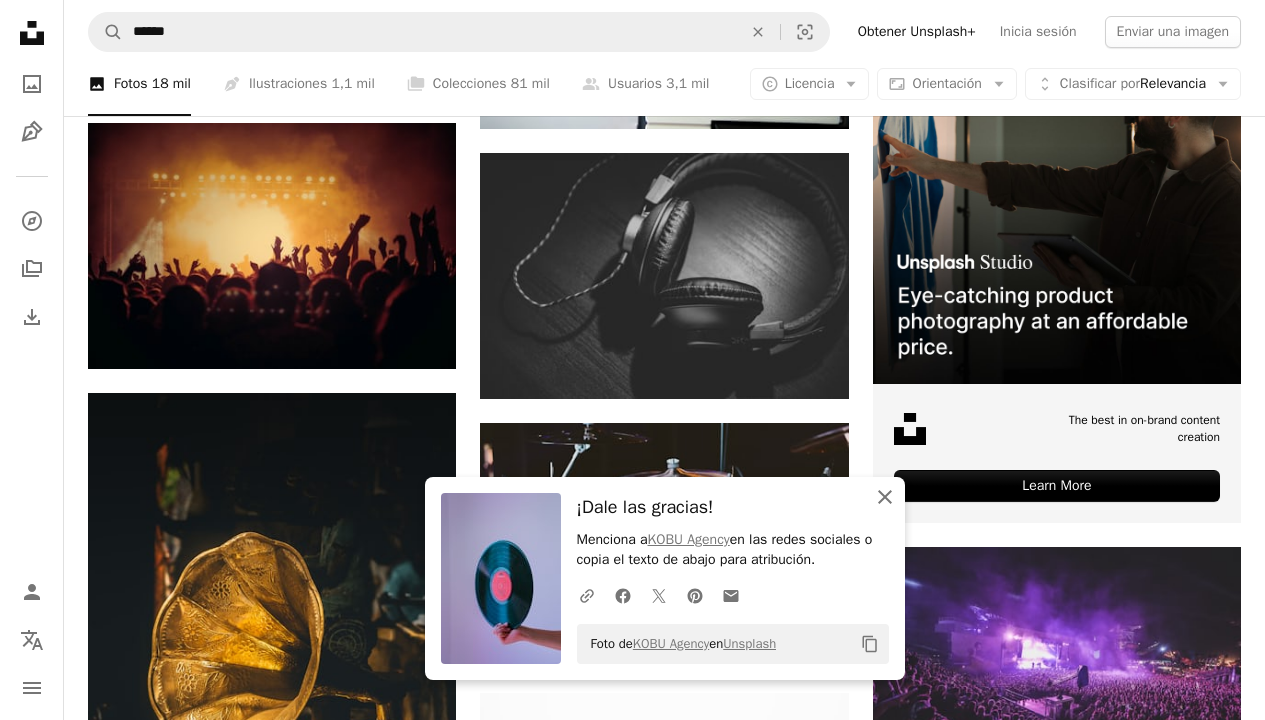 click on "An X shape" 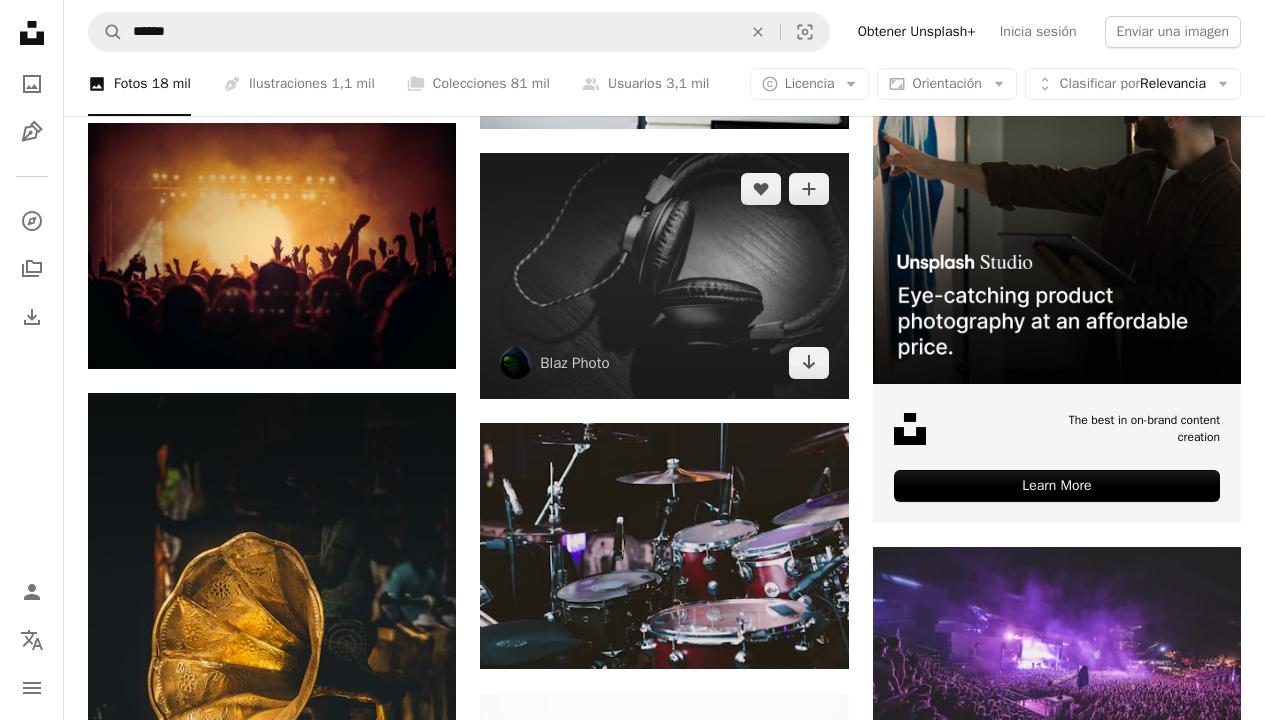 scroll, scrollTop: 7832, scrollLeft: 0, axis: vertical 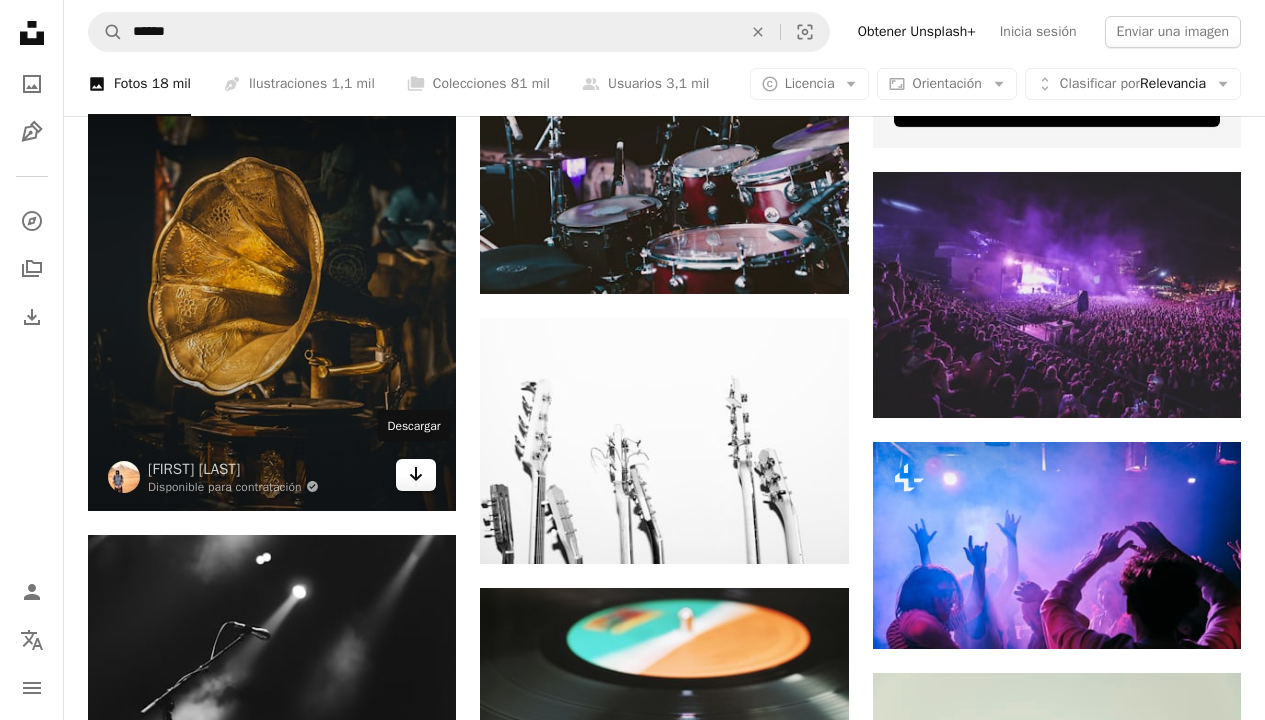 click 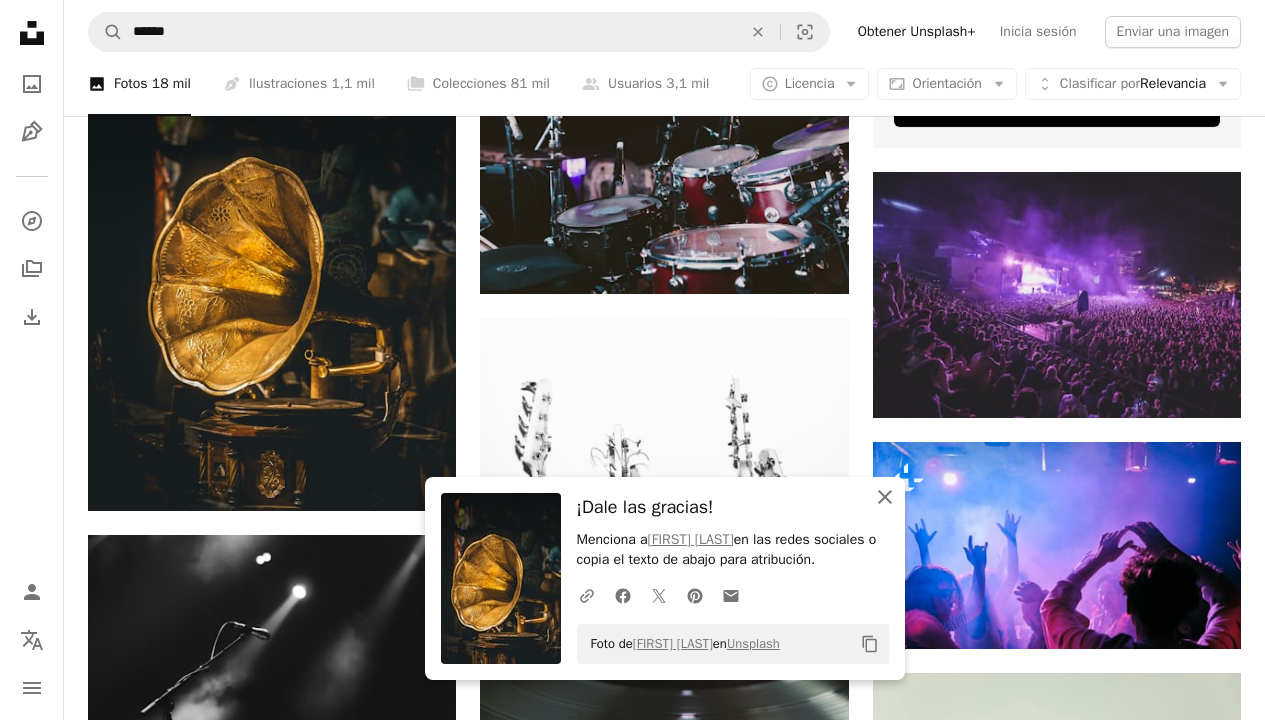 click on "An X shape" 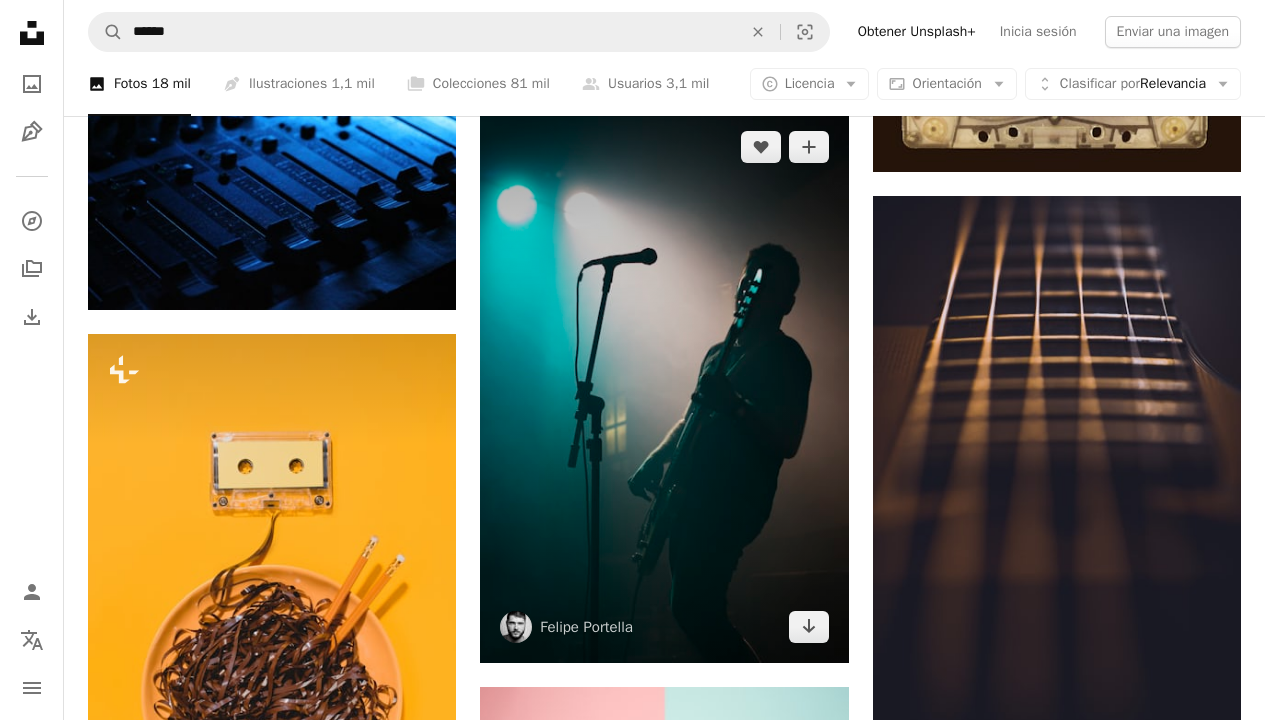 scroll, scrollTop: 8927, scrollLeft: 0, axis: vertical 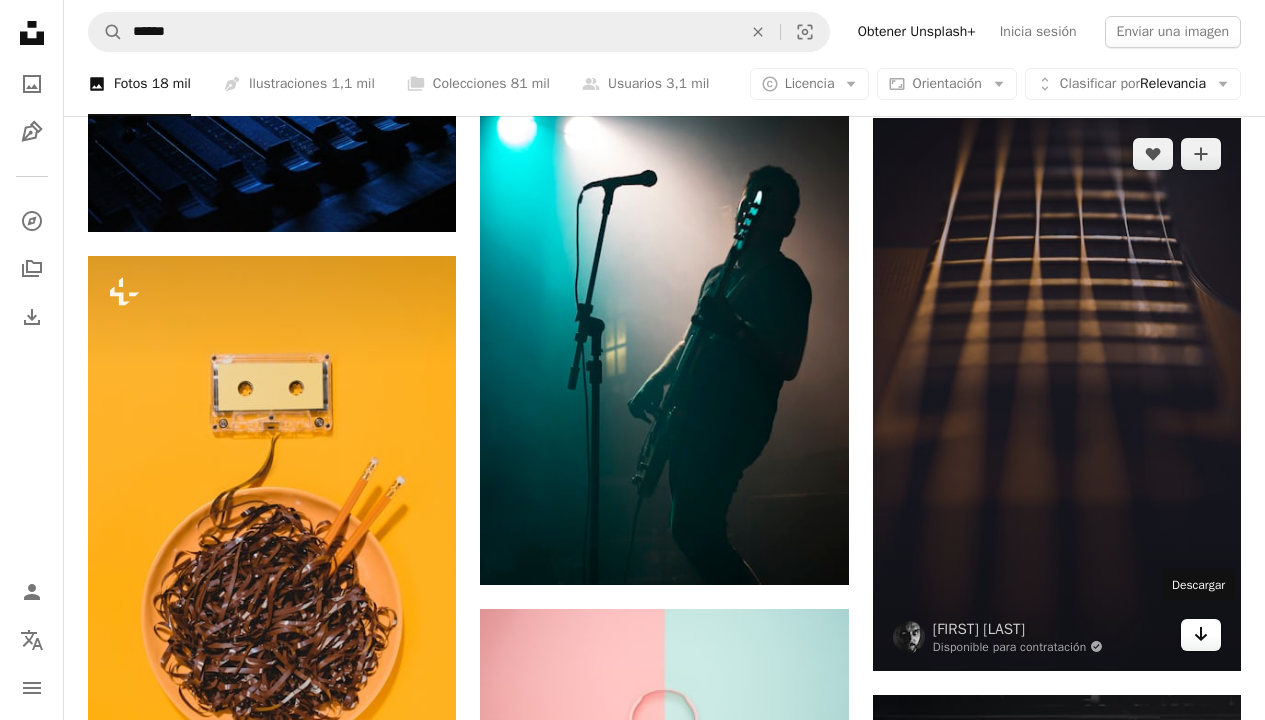 click 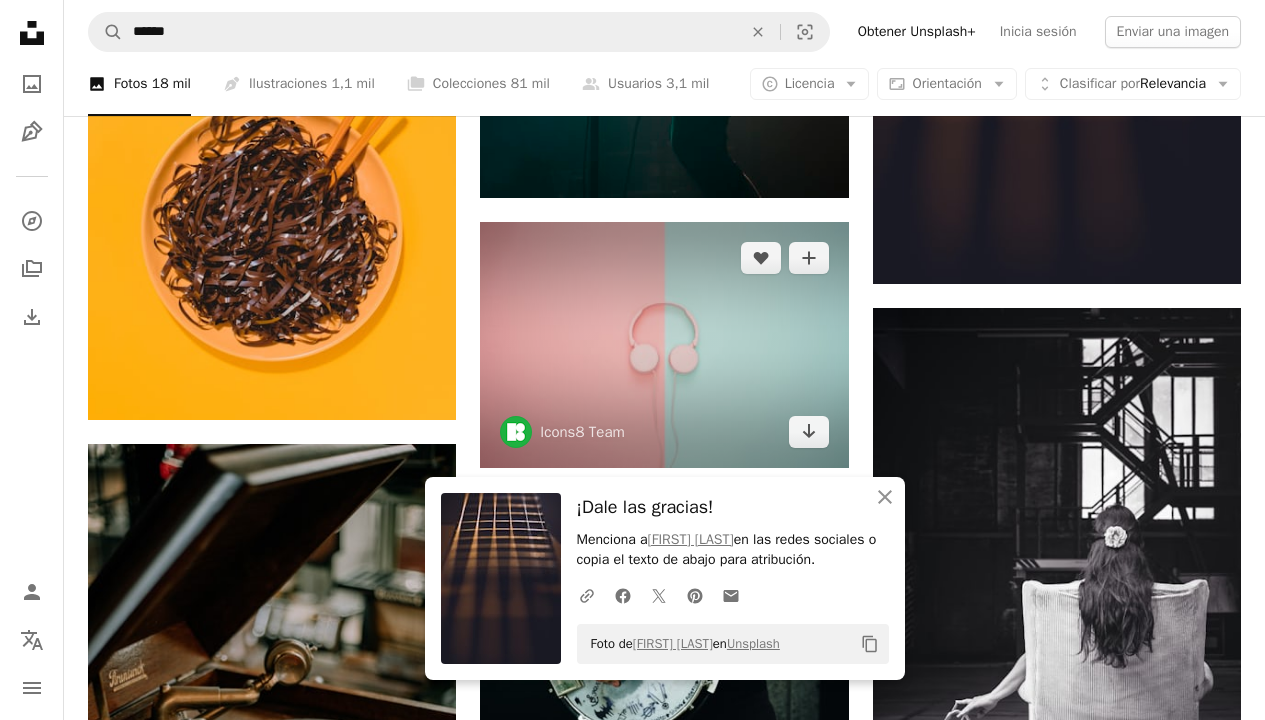 scroll, scrollTop: 8963, scrollLeft: 0, axis: vertical 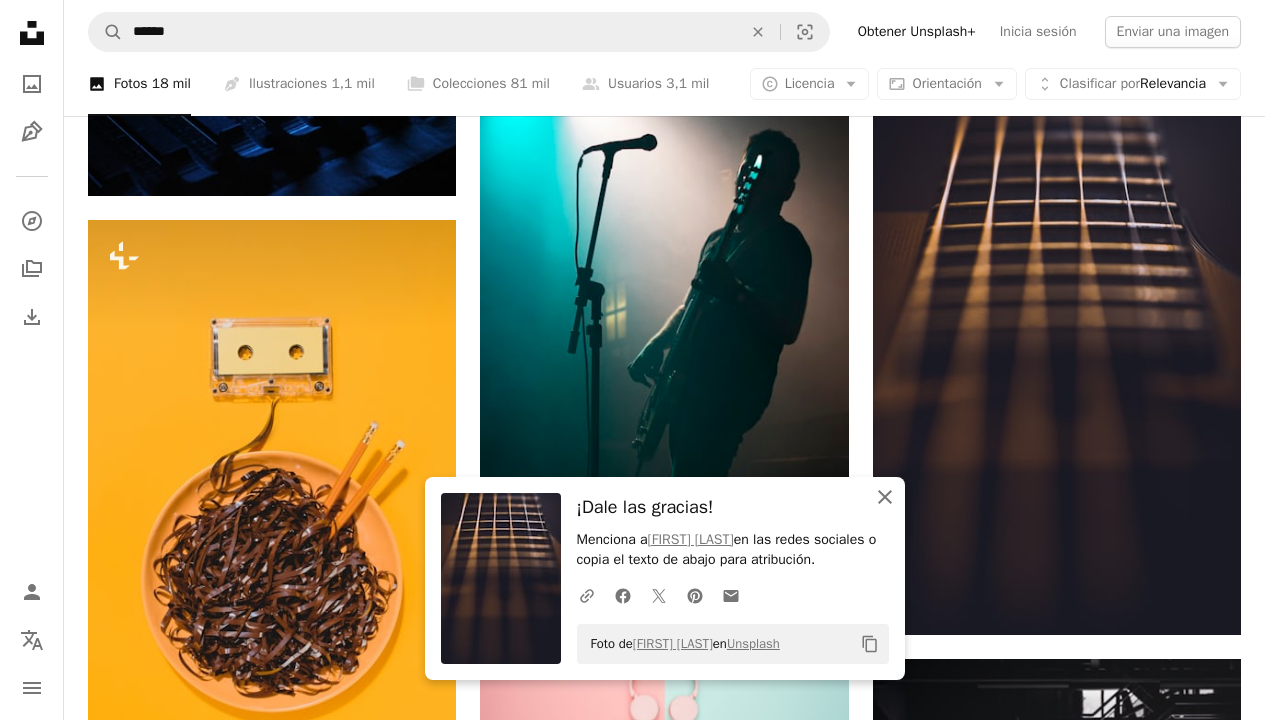 click 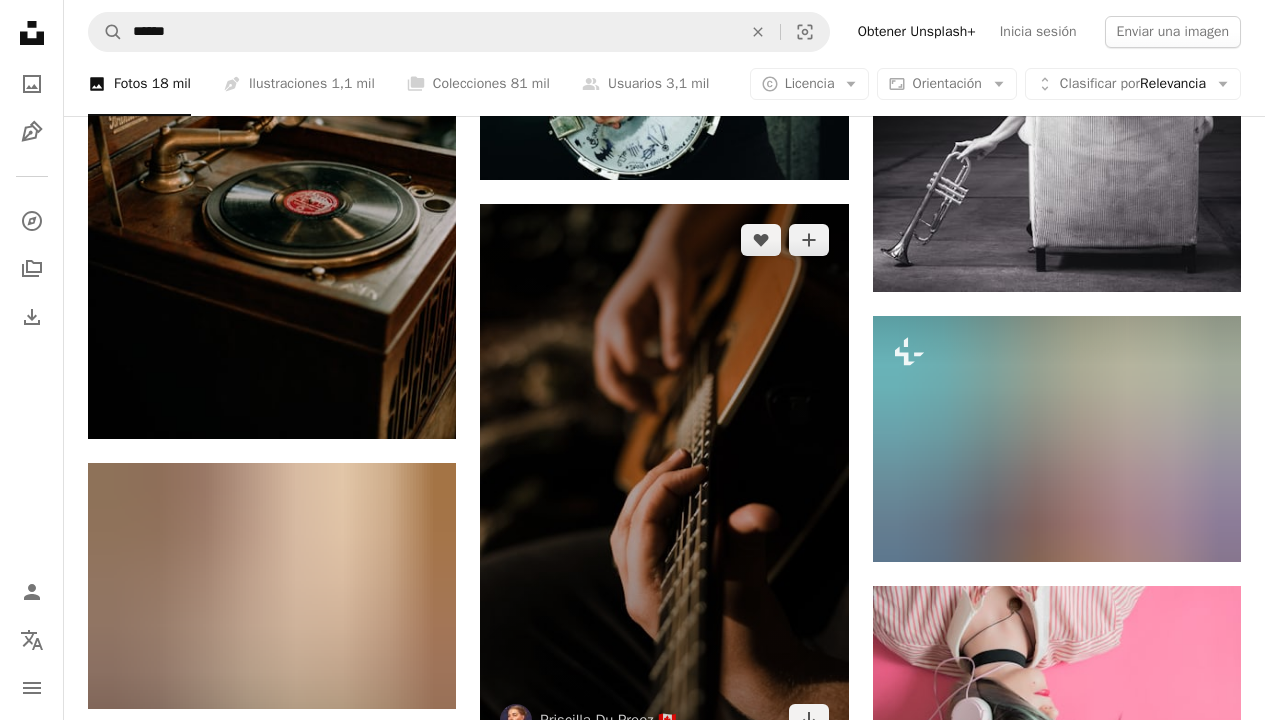 scroll, scrollTop: 9945, scrollLeft: 0, axis: vertical 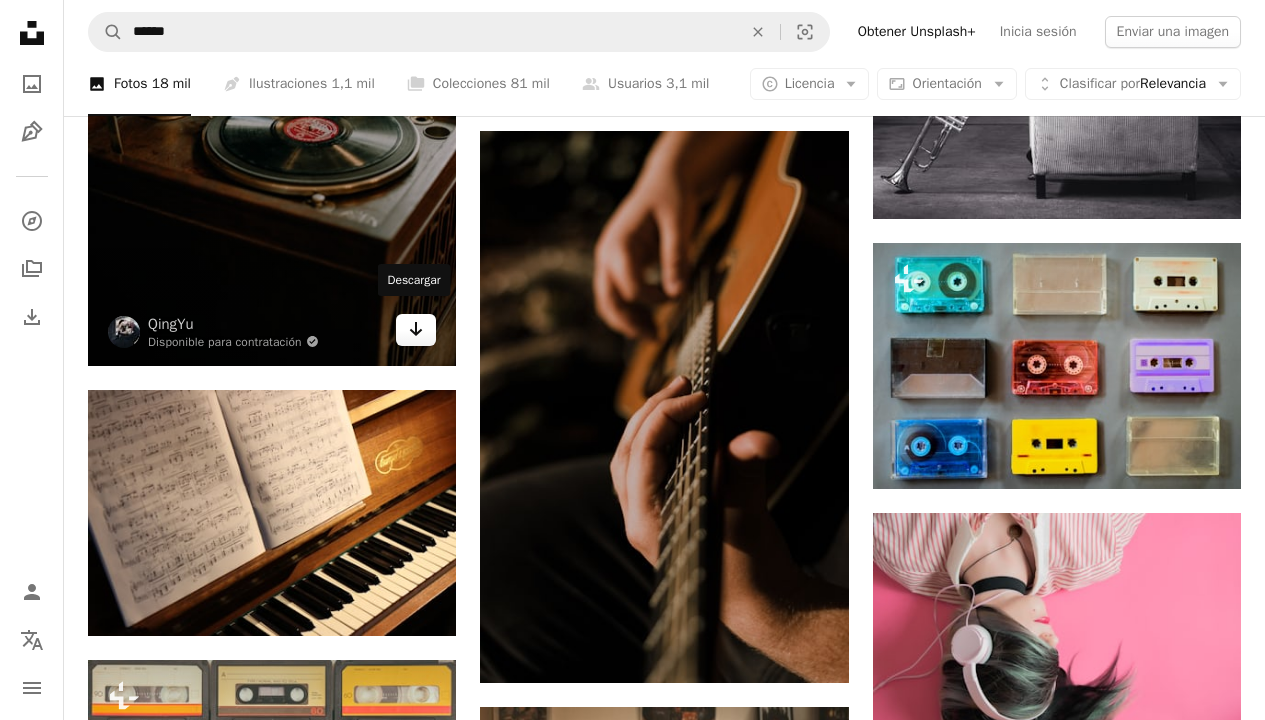 click on "Arrow pointing down" 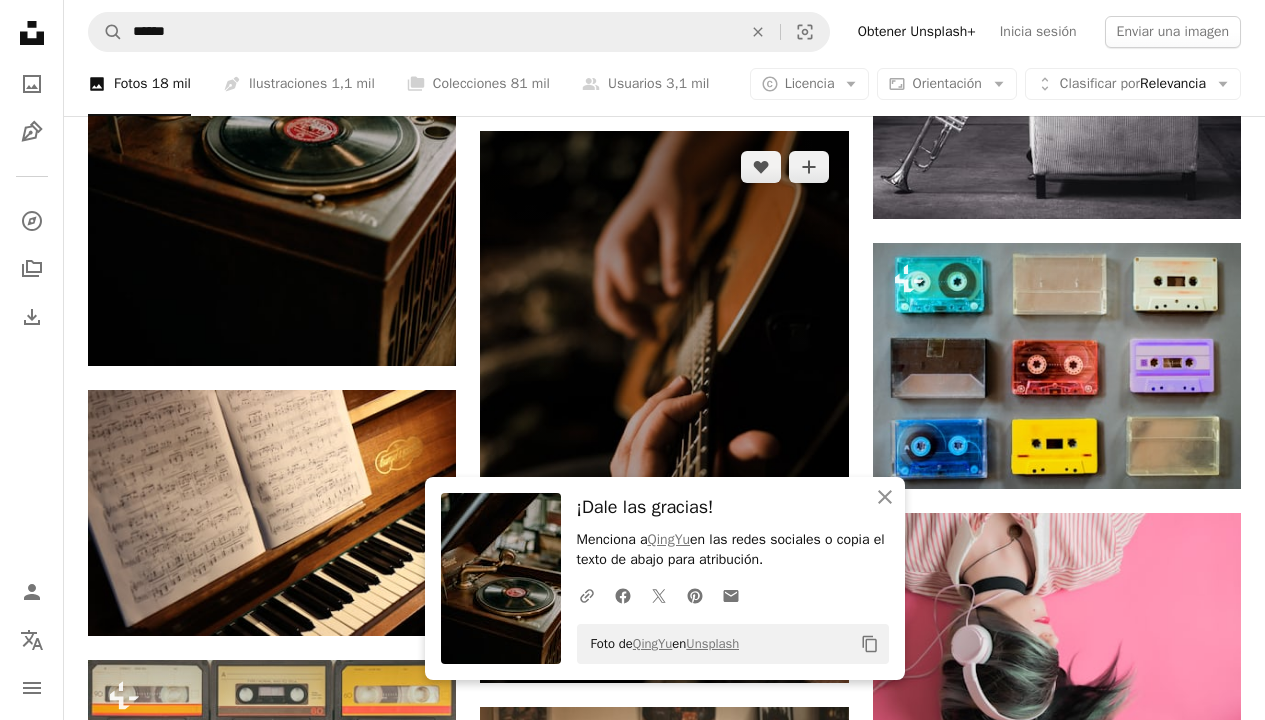 scroll, scrollTop: 10827, scrollLeft: 0, axis: vertical 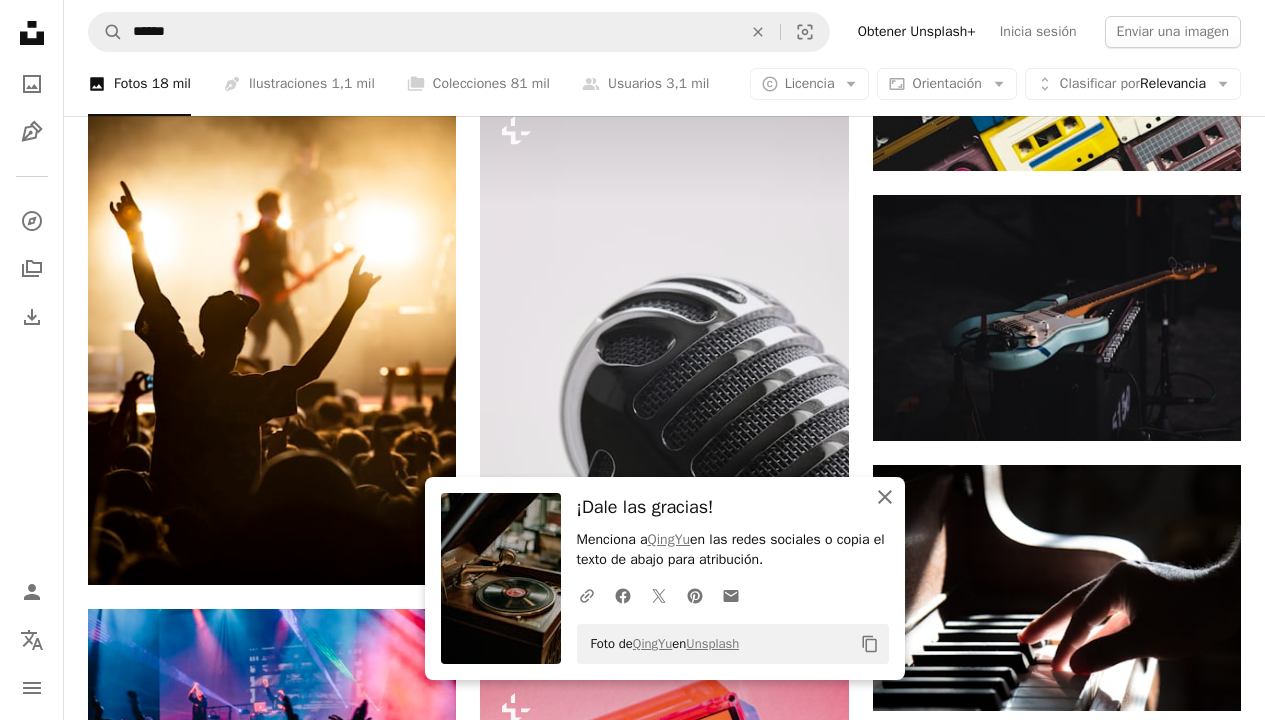 click on "An X shape" 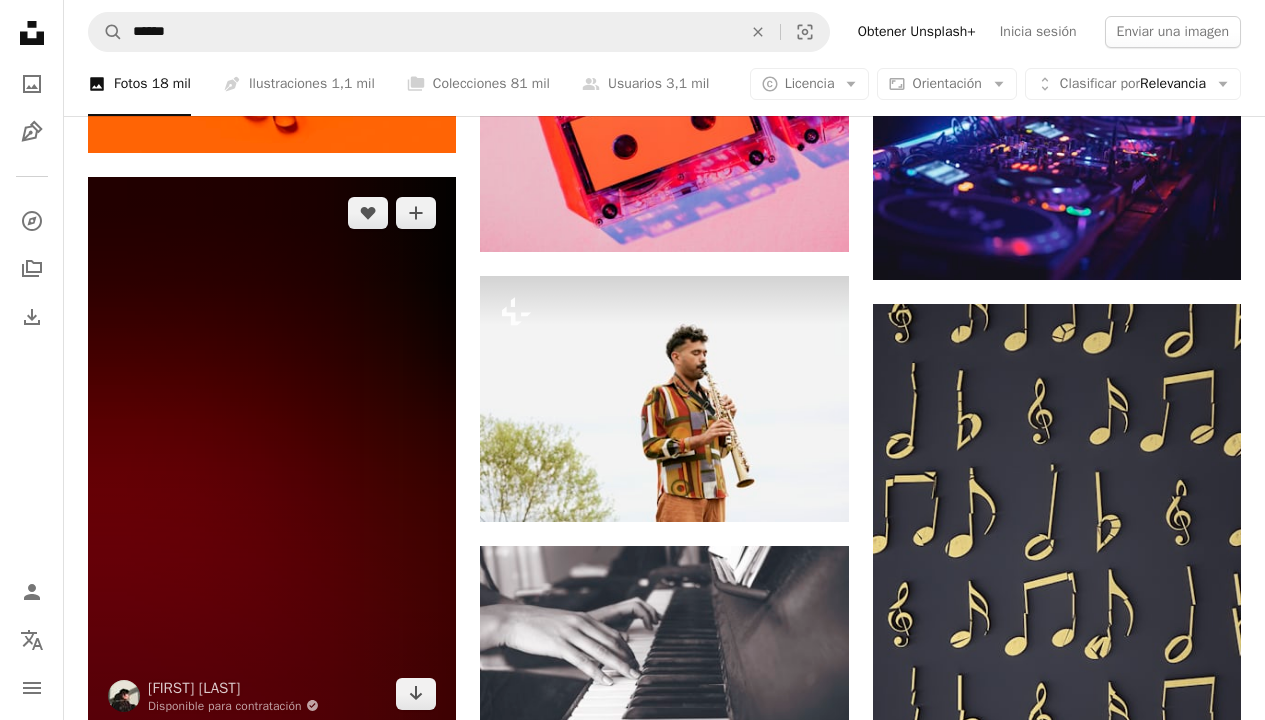 scroll, scrollTop: 11871, scrollLeft: 0, axis: vertical 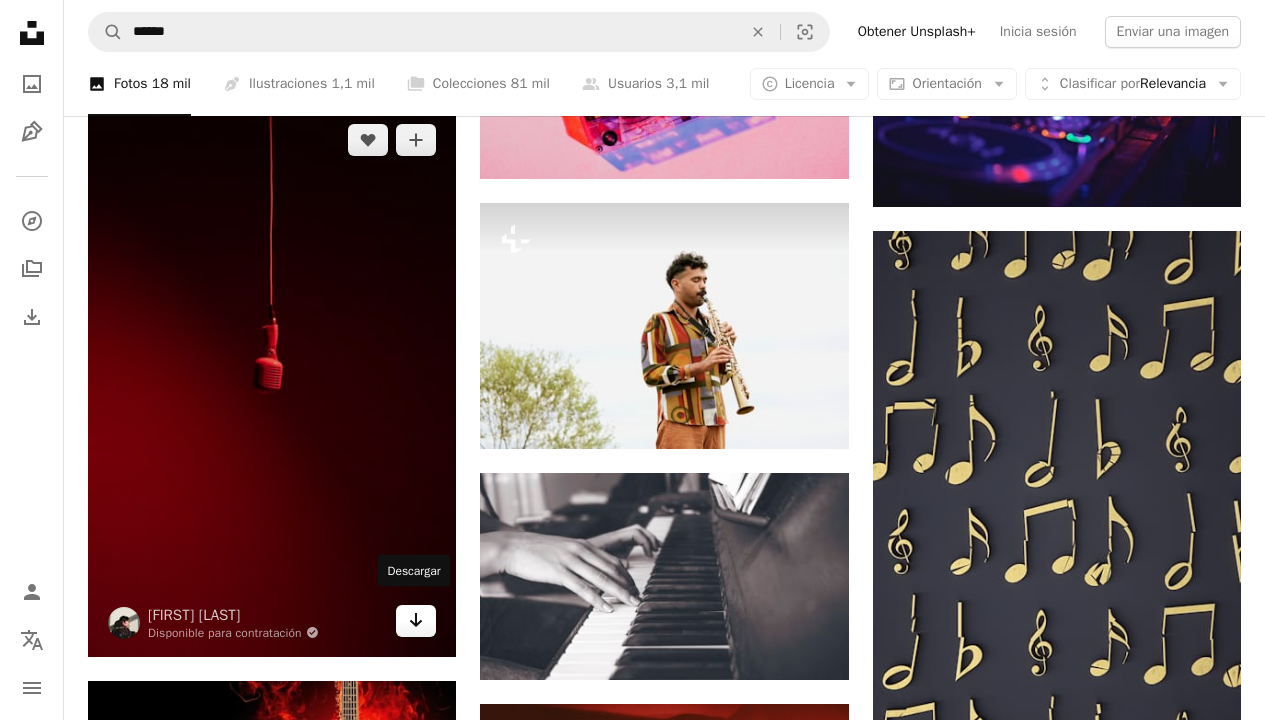 click on "Arrow pointing down" at bounding box center [416, 621] 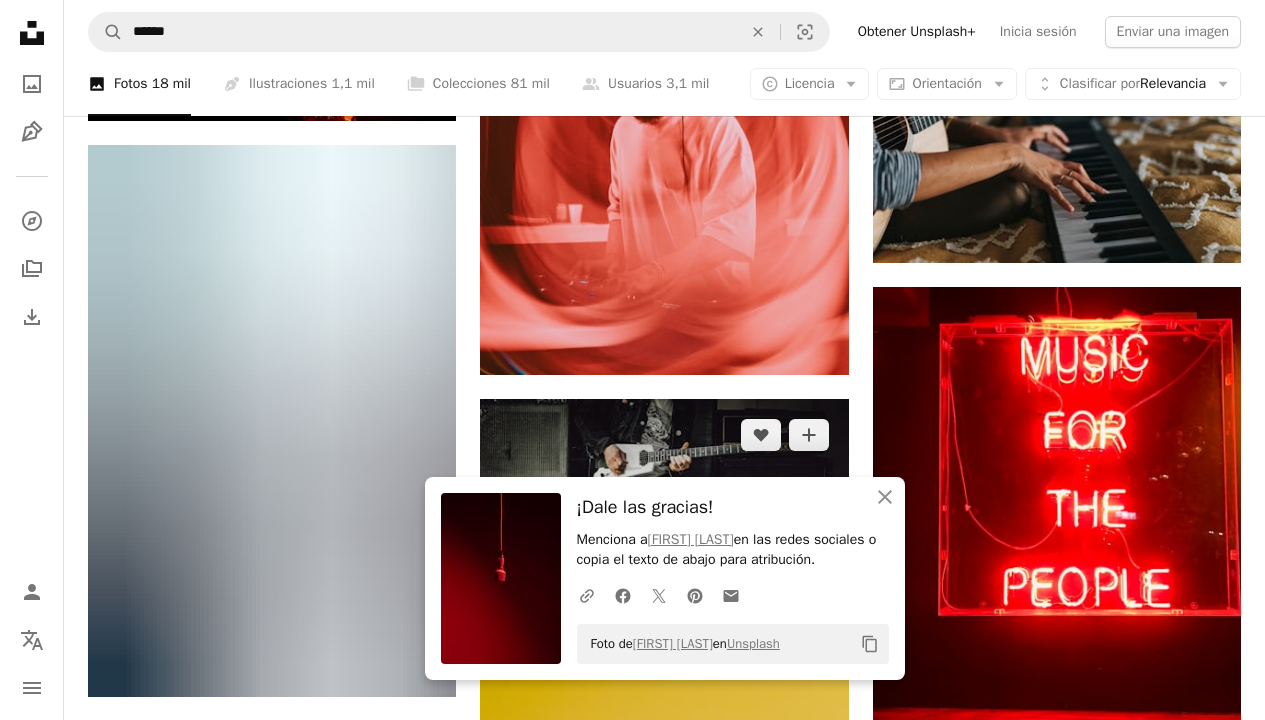 scroll, scrollTop: 12665, scrollLeft: 0, axis: vertical 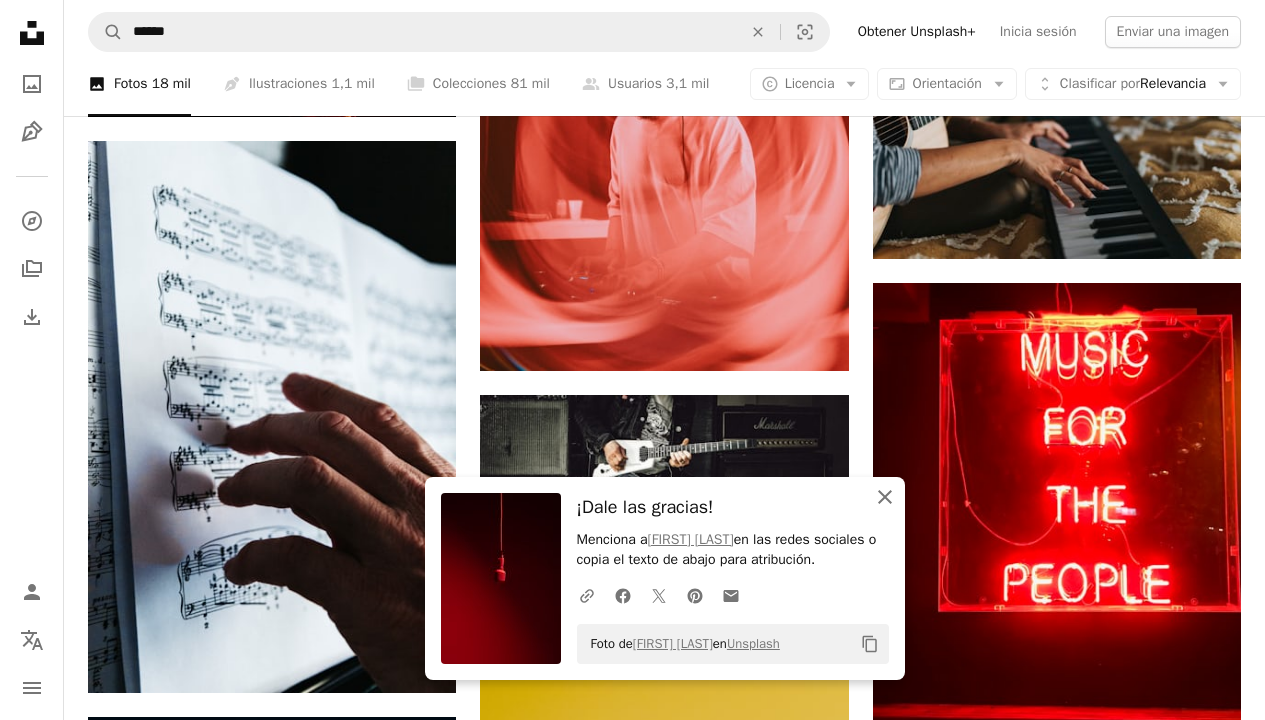 click on "An X shape" 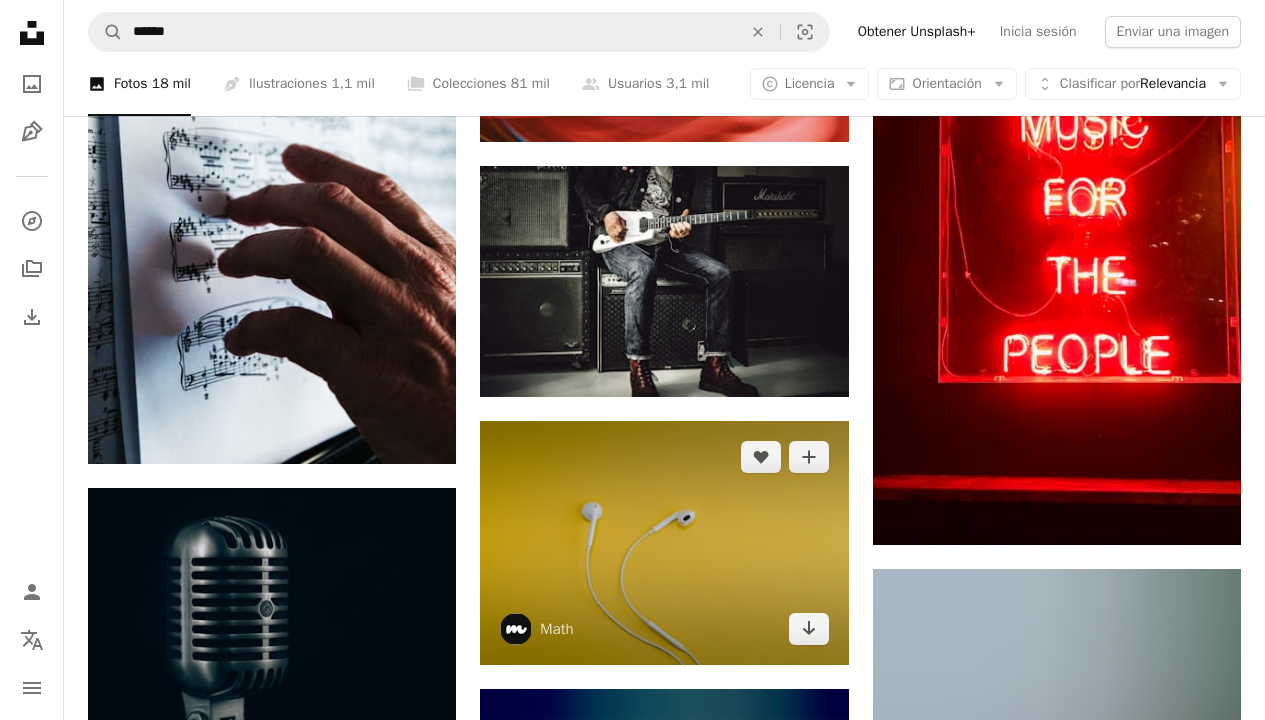 scroll, scrollTop: 13162, scrollLeft: 0, axis: vertical 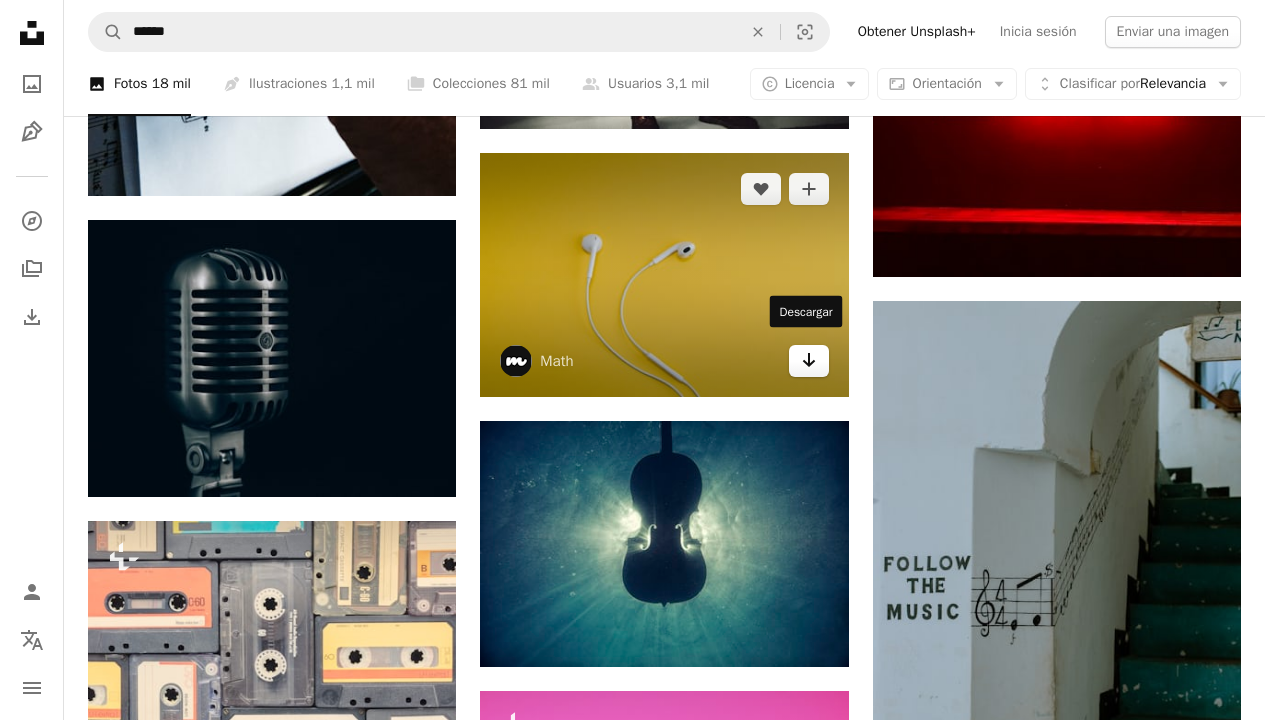 click 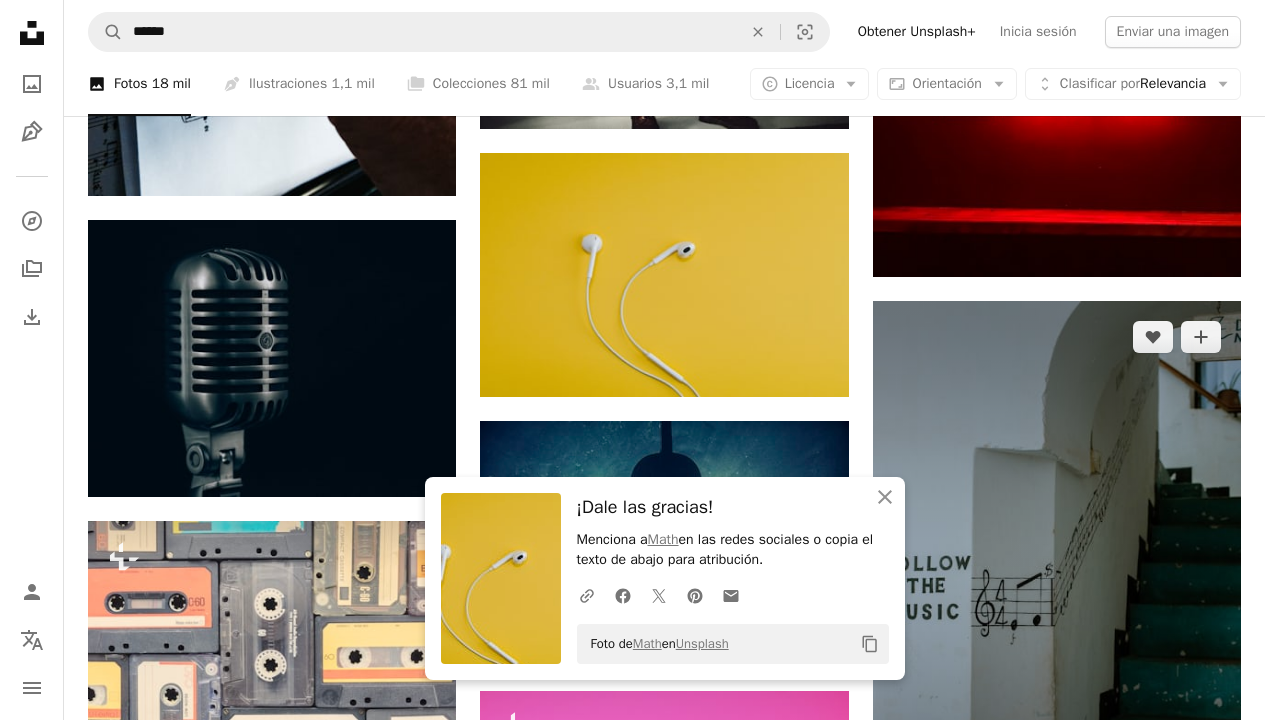 click at bounding box center [1057, 567] 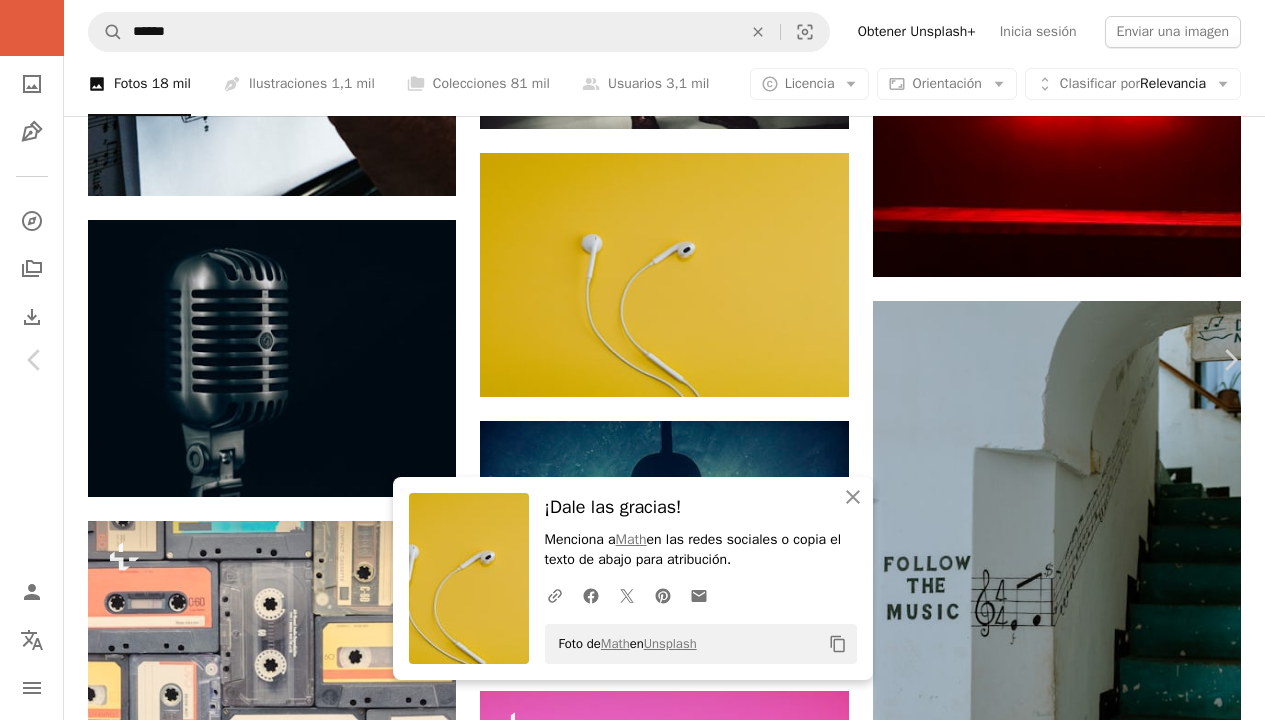 scroll, scrollTop: 330, scrollLeft: 0, axis: vertical 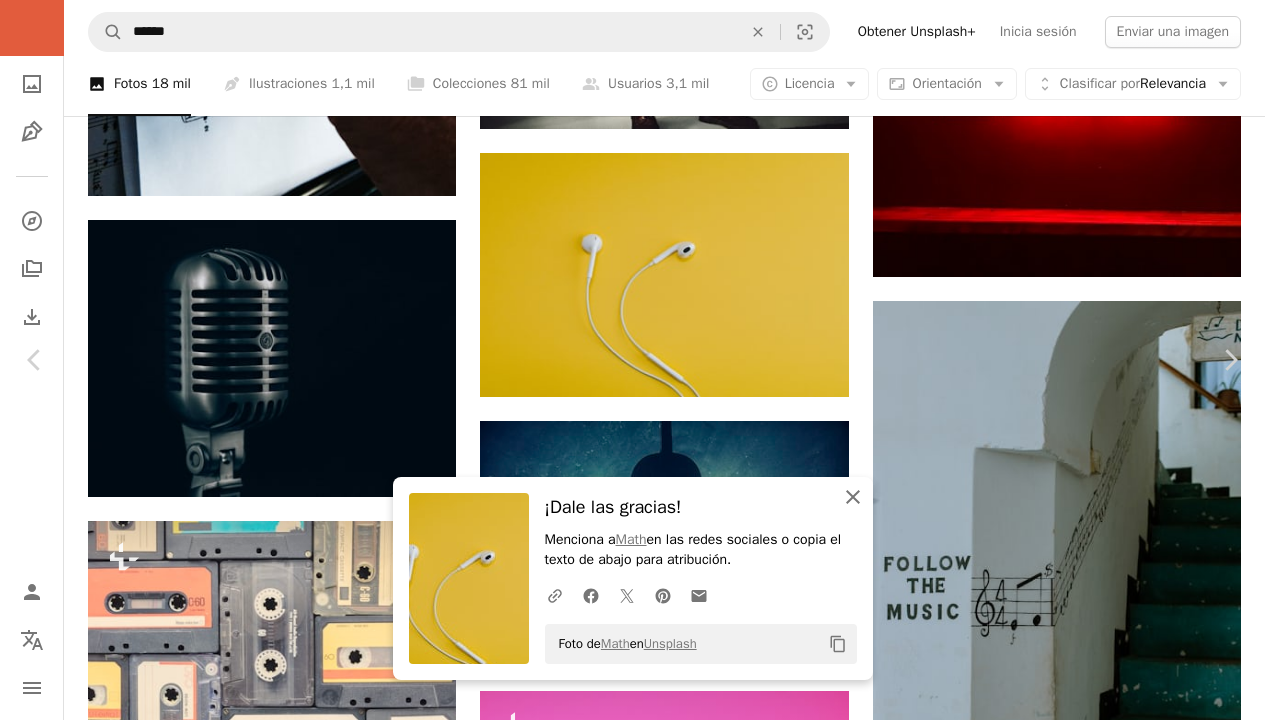 click on "An X shape" 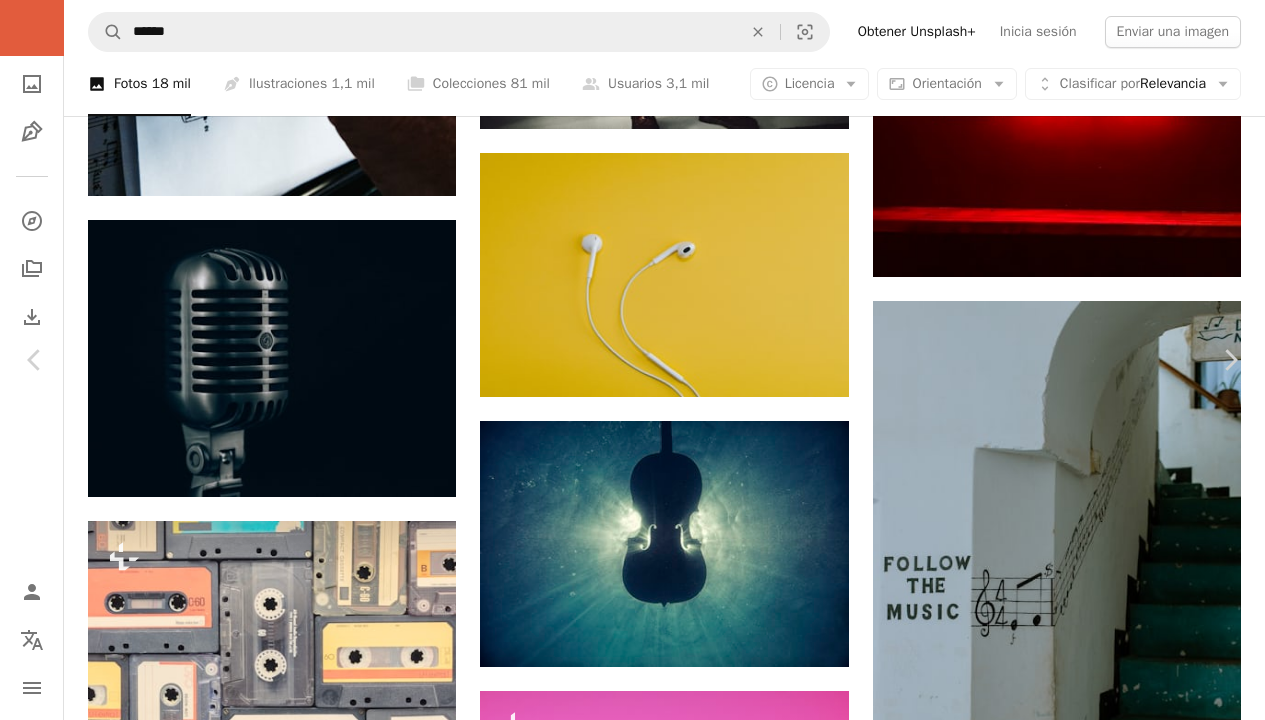 click on "An X shape" at bounding box center [1241, 28] 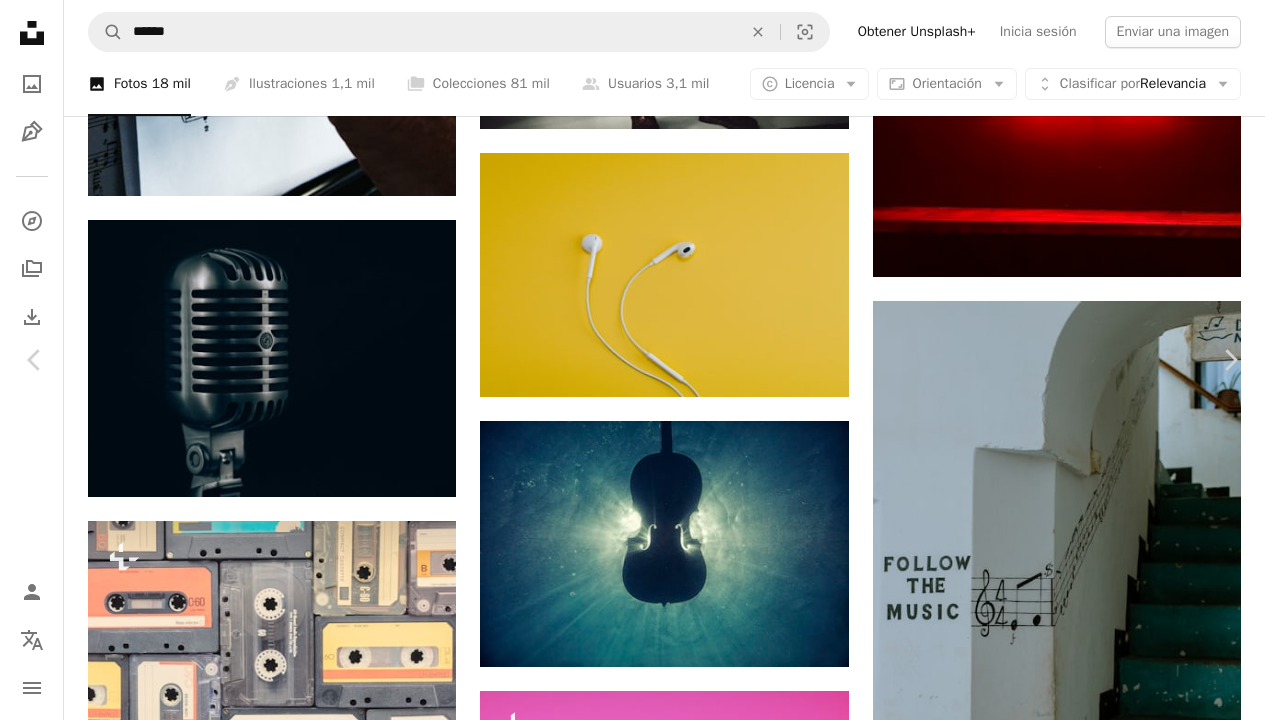 click on "An X shape" at bounding box center (20, 20) 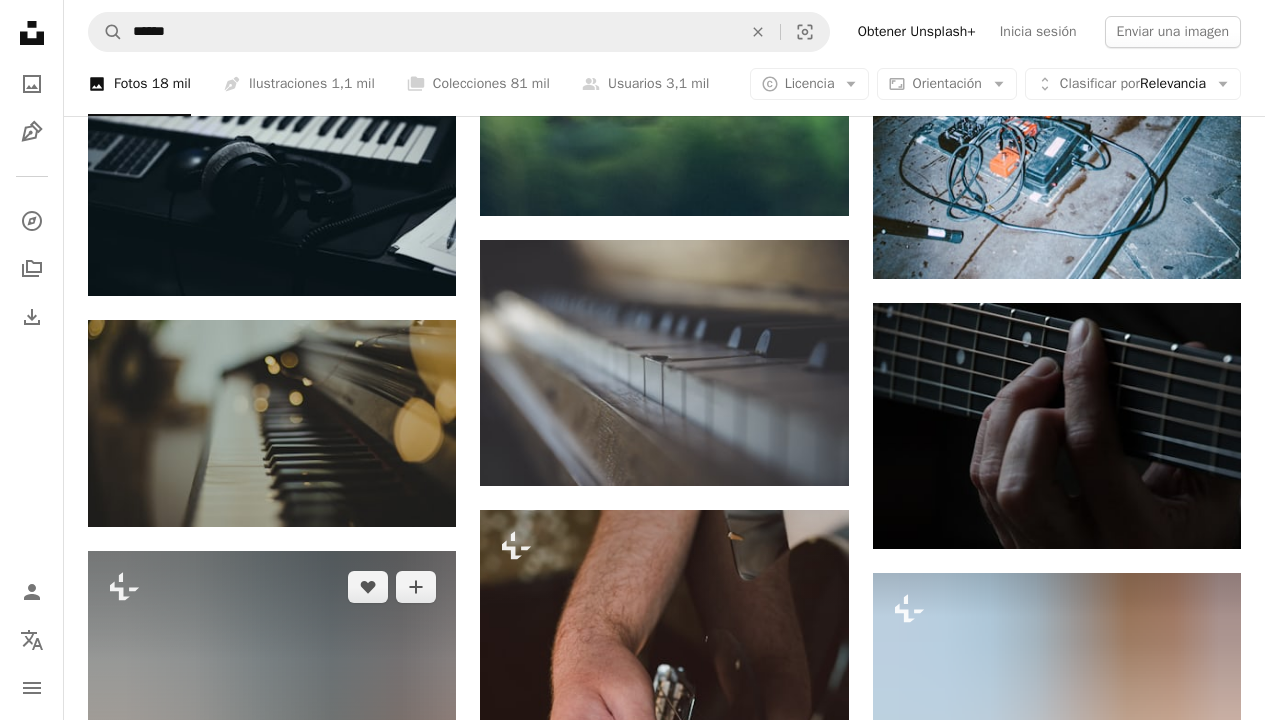 scroll, scrollTop: 18799, scrollLeft: 0, axis: vertical 